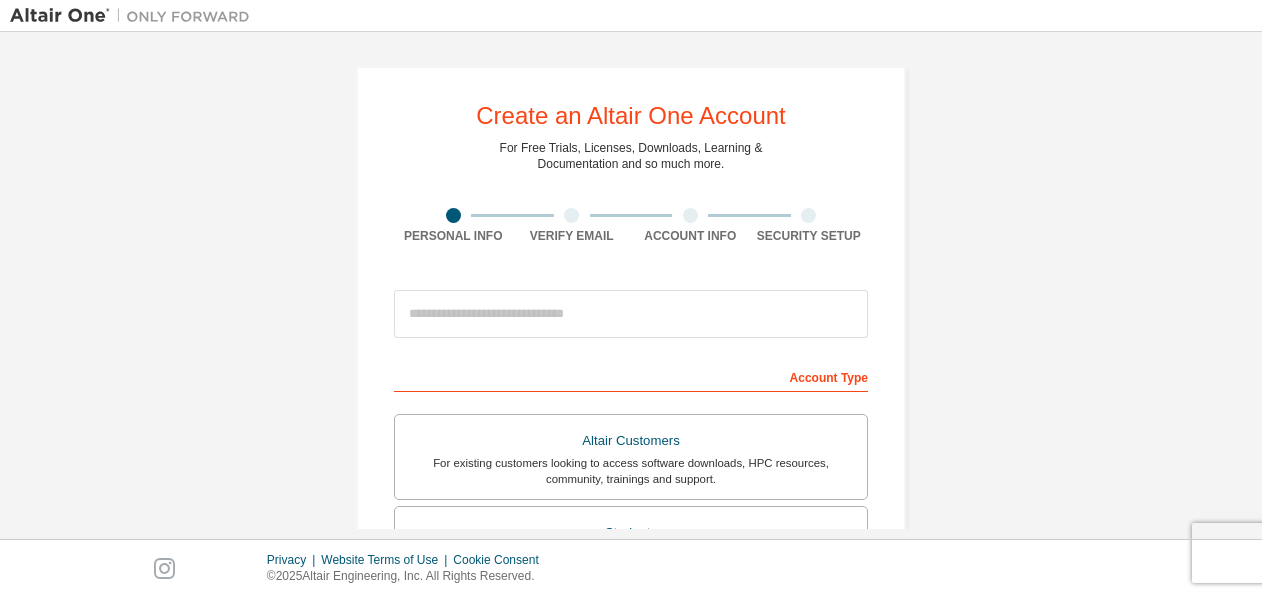 scroll, scrollTop: 0, scrollLeft: 0, axis: both 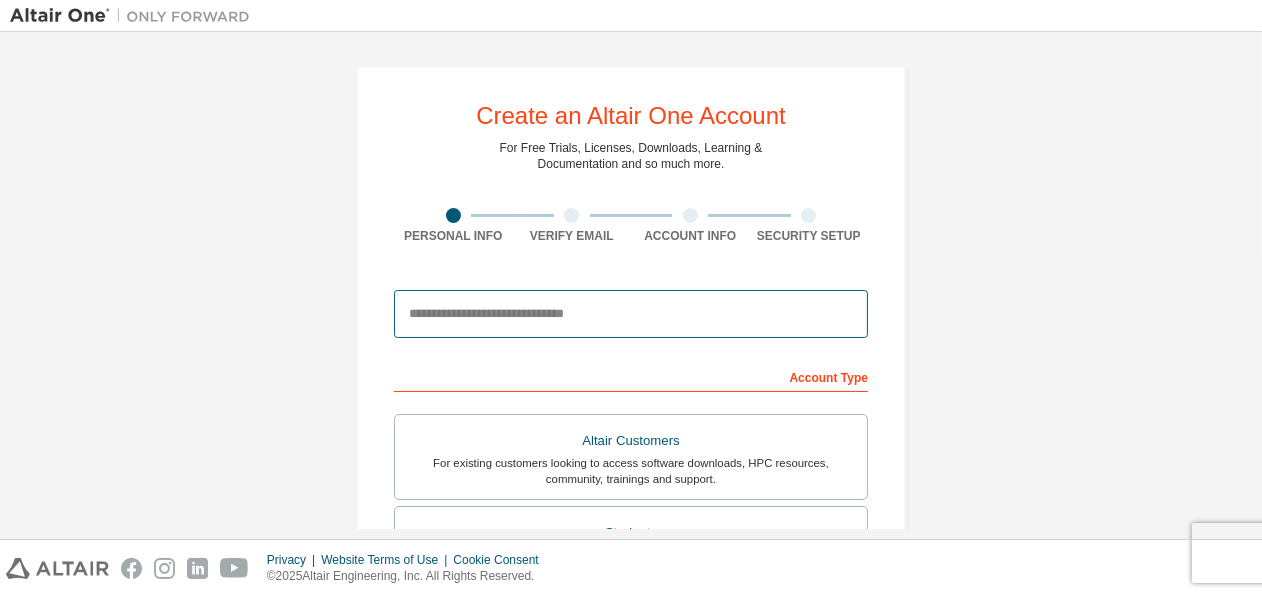 click at bounding box center [631, 314] 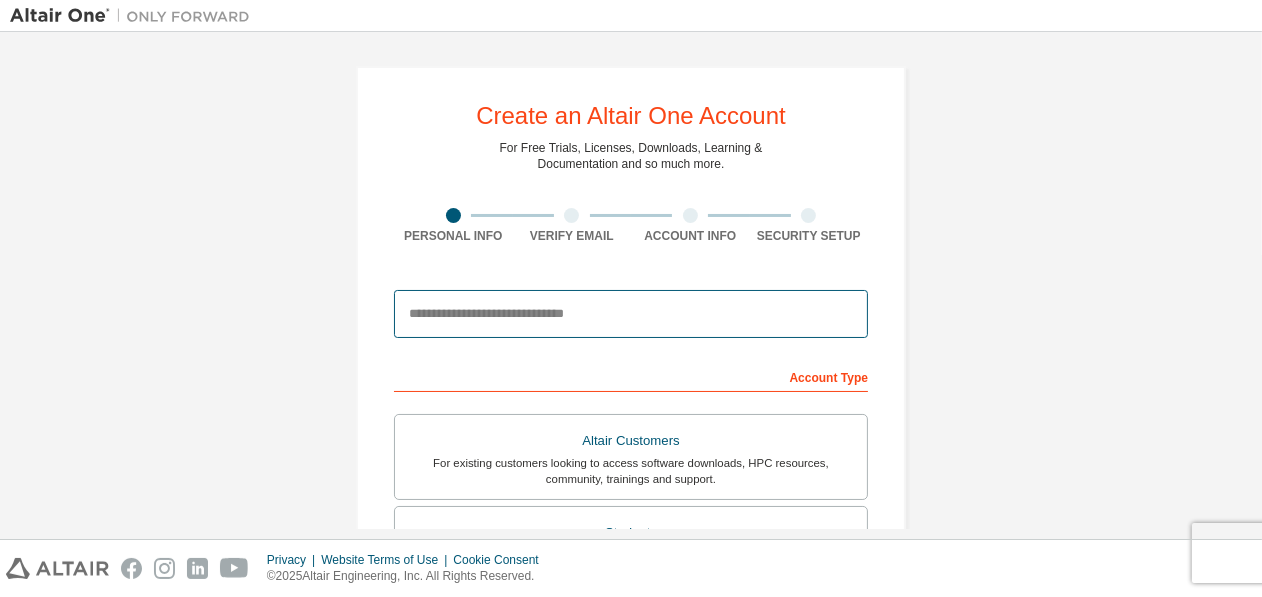 type on "**********" 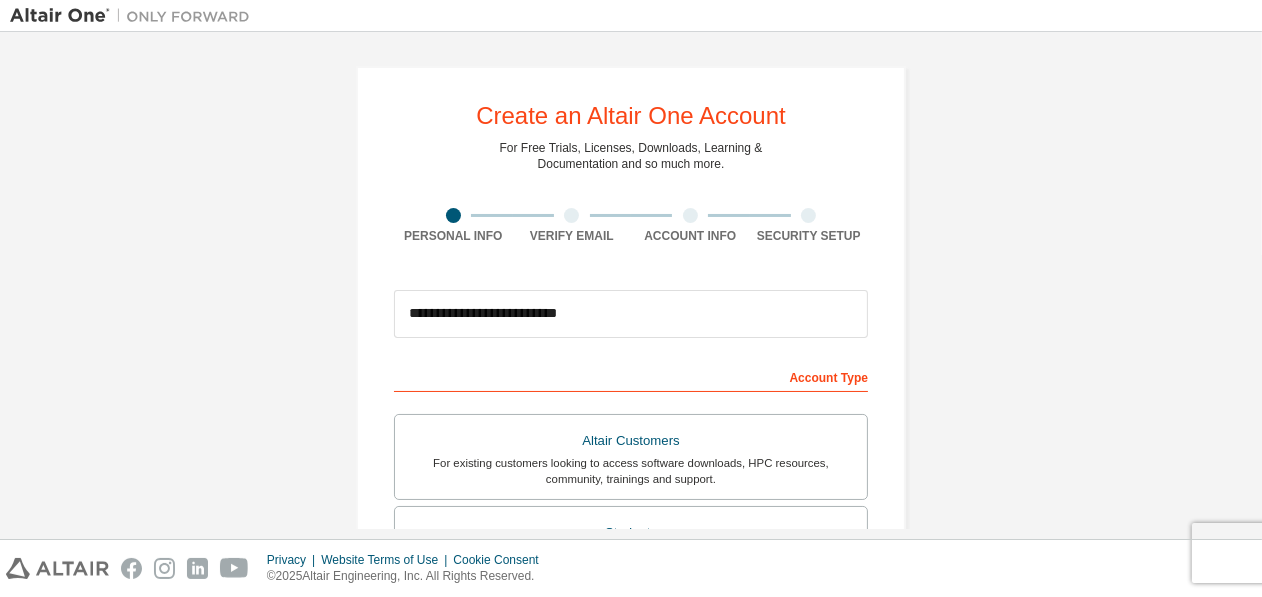 type on "******" 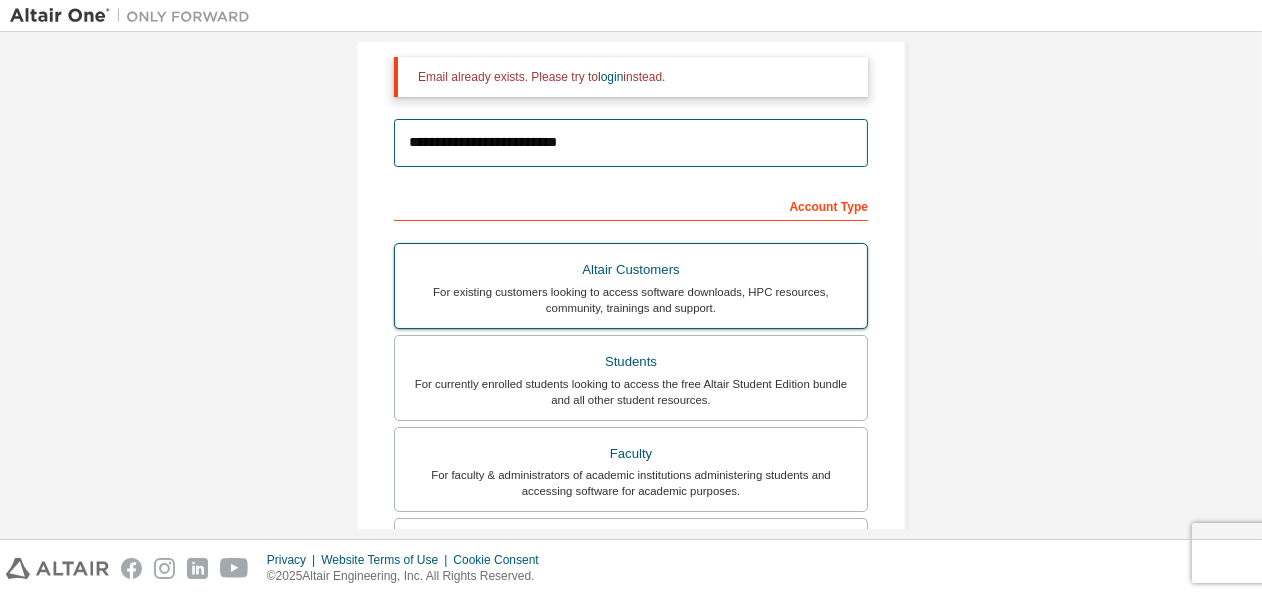 scroll, scrollTop: 236, scrollLeft: 0, axis: vertical 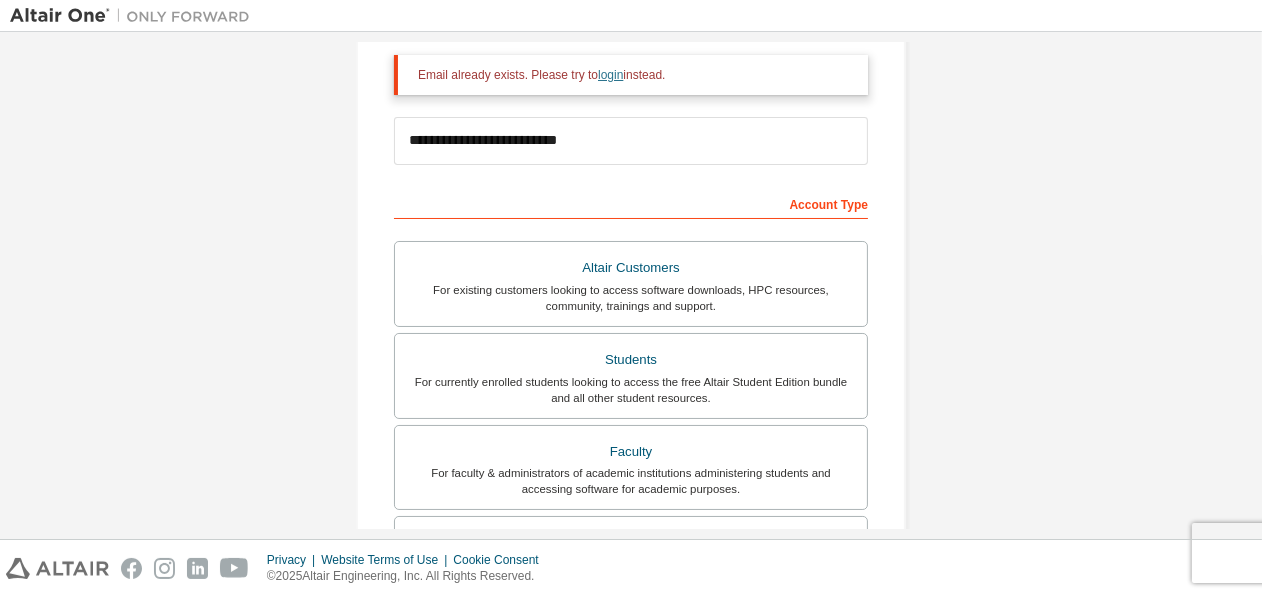 click on "login" at bounding box center (610, 75) 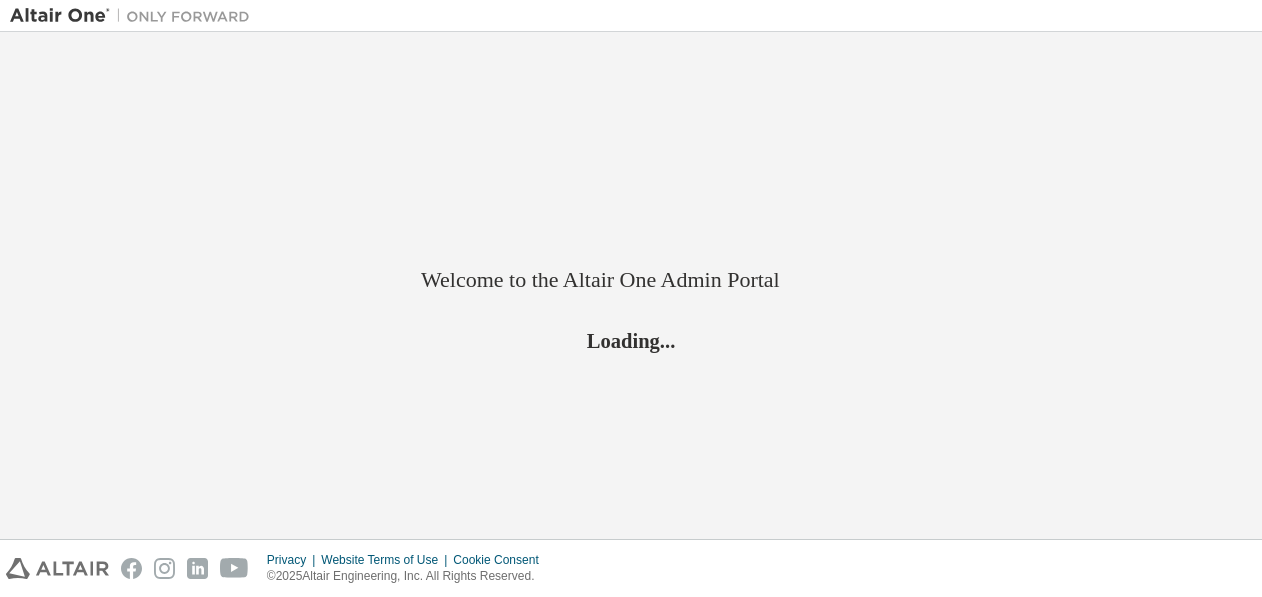 scroll, scrollTop: 0, scrollLeft: 0, axis: both 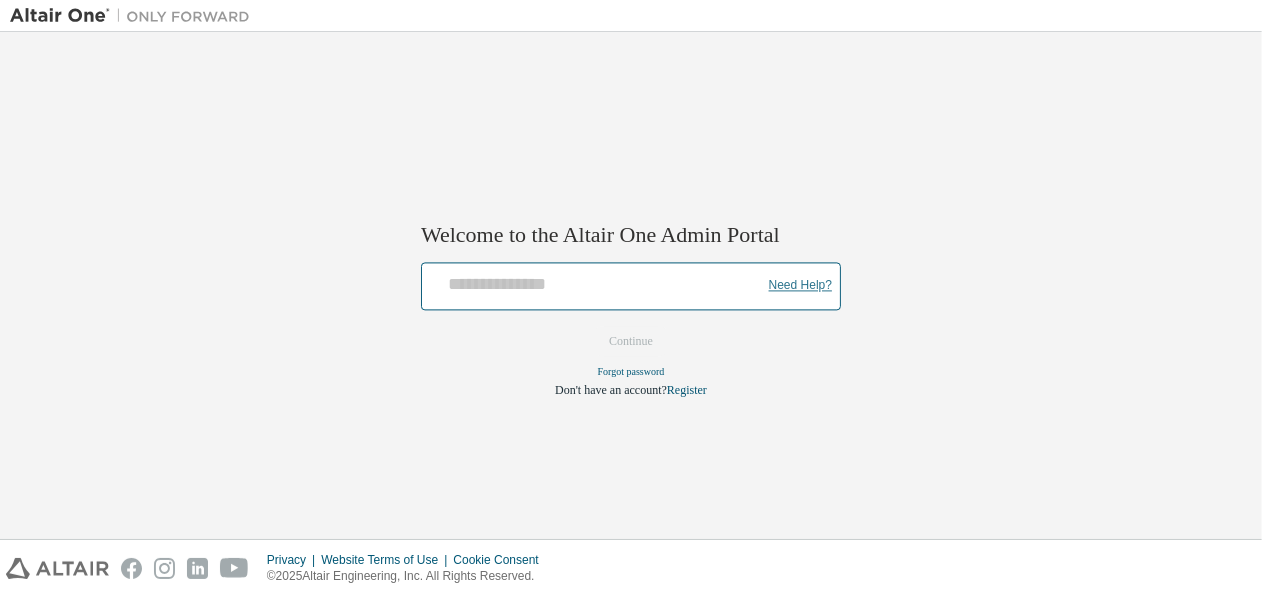 click on "Need Help?" at bounding box center (800, 286) 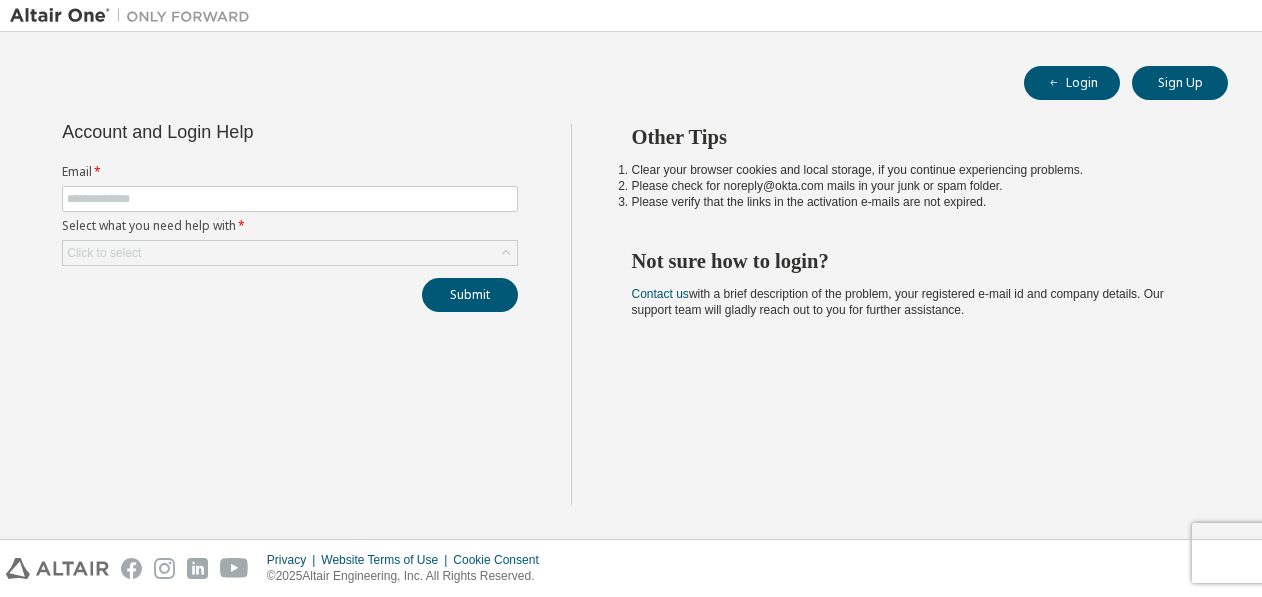 scroll, scrollTop: 0, scrollLeft: 0, axis: both 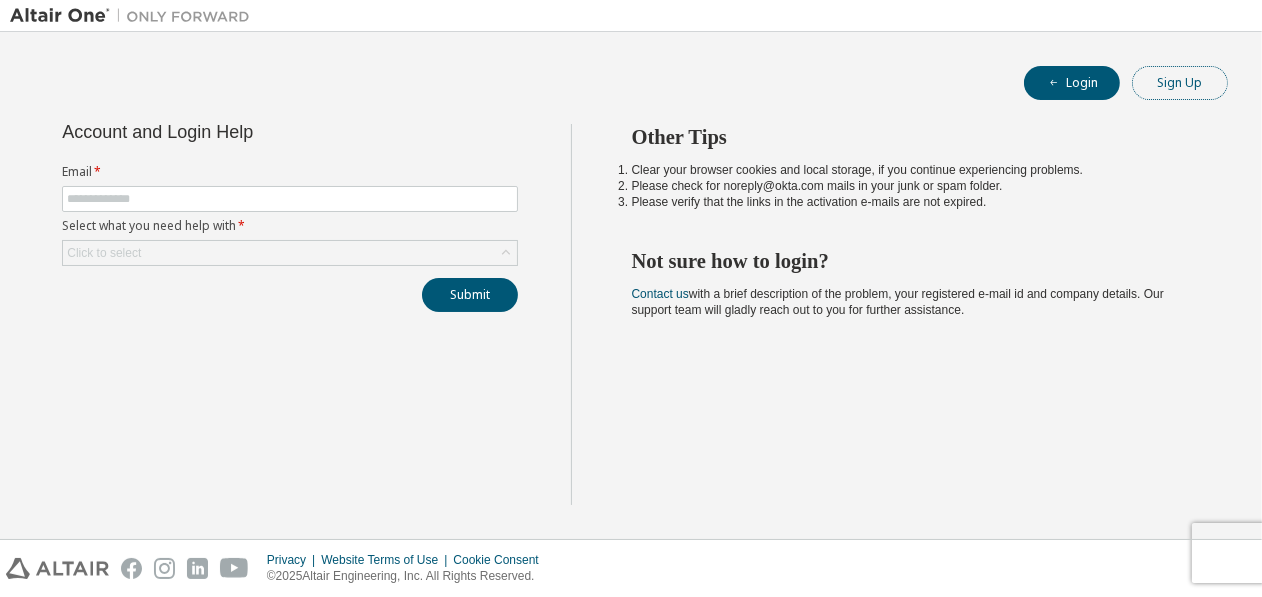 click on "Sign Up" at bounding box center (1180, 83) 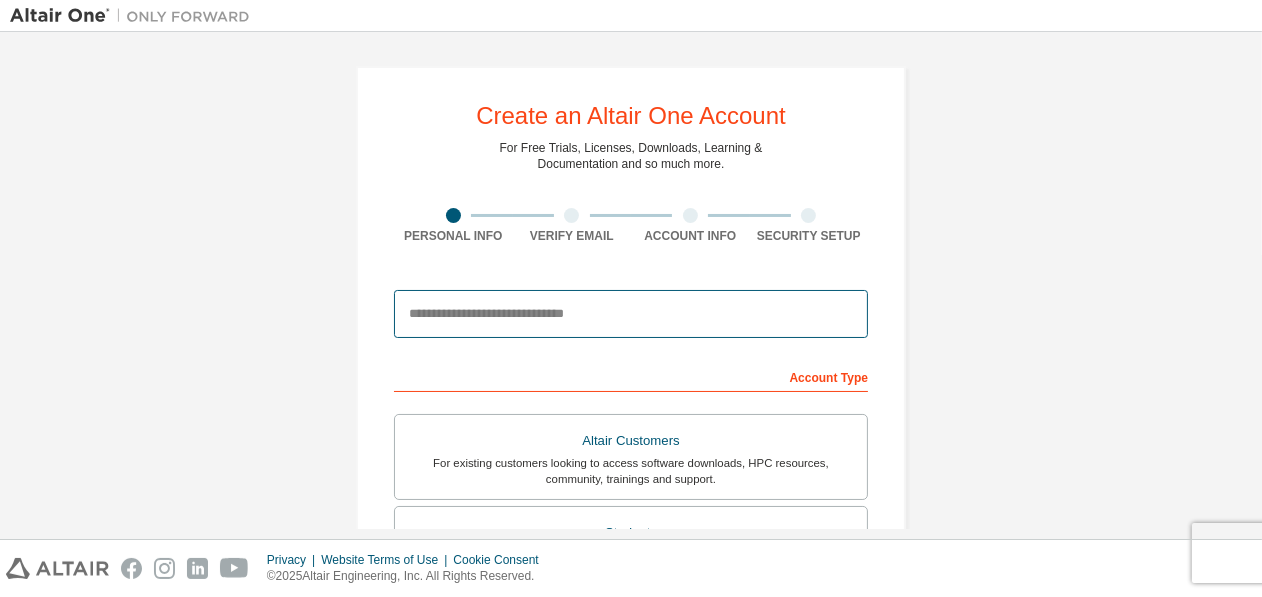 click at bounding box center [631, 314] 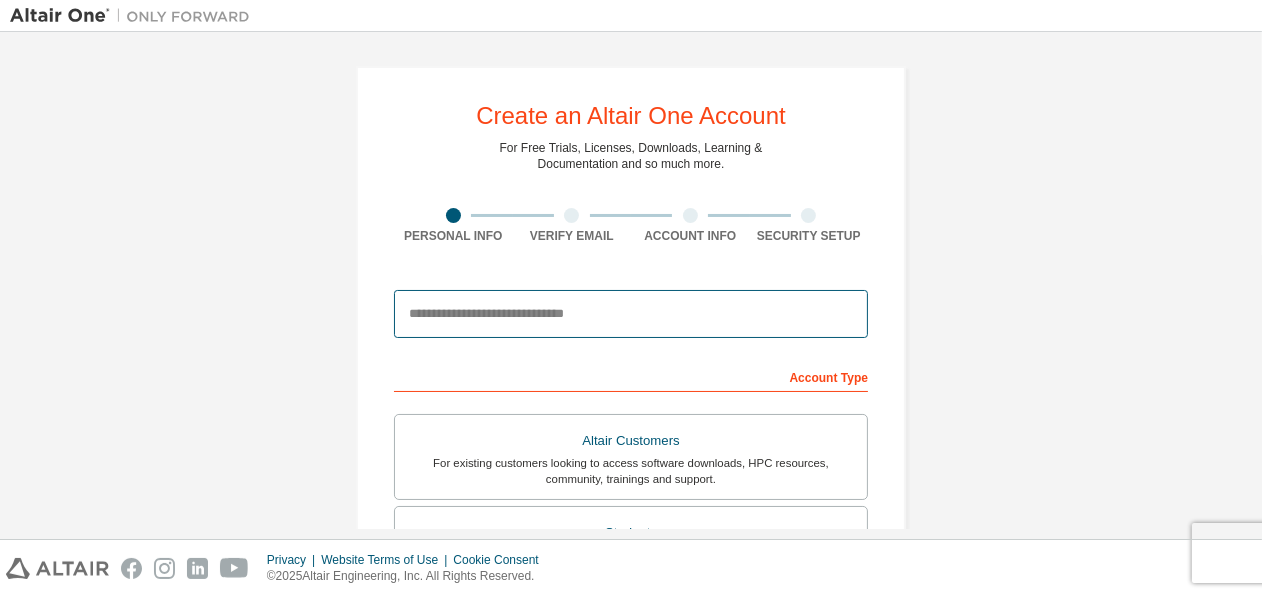 click at bounding box center (631, 314) 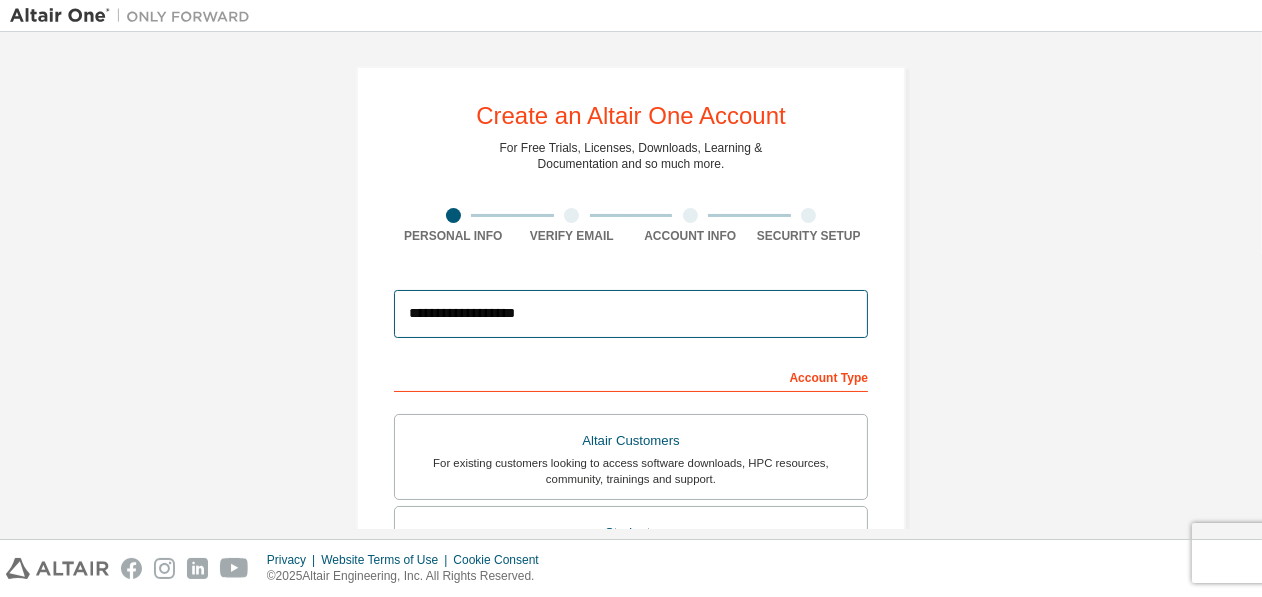 type on "**********" 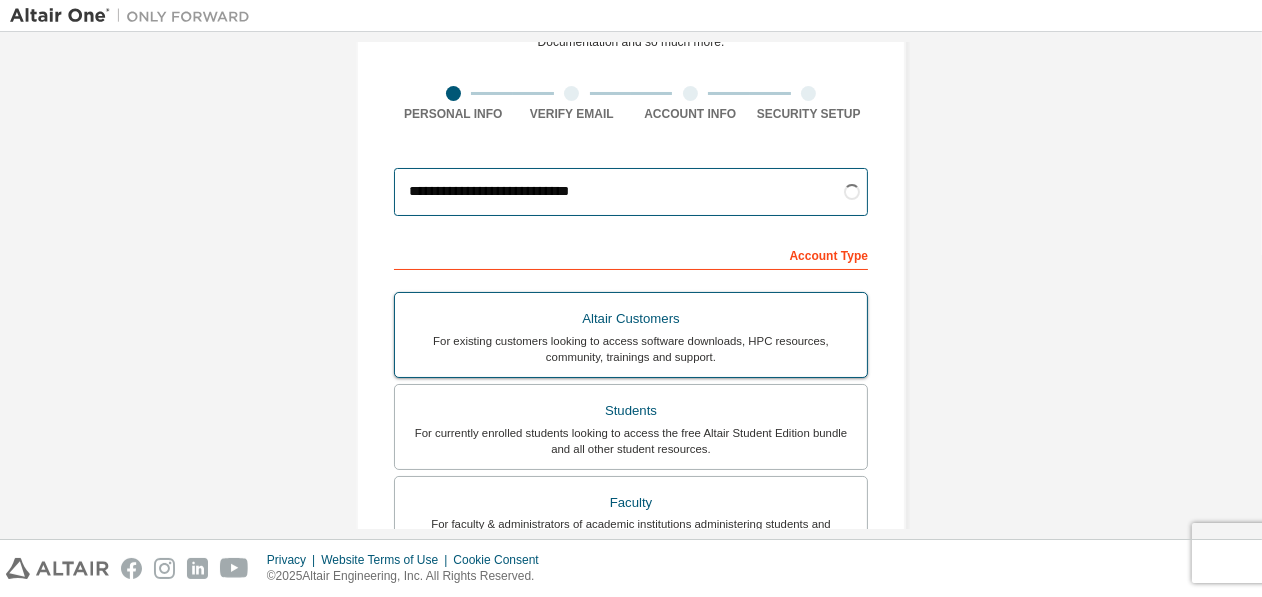 scroll, scrollTop: 382, scrollLeft: 0, axis: vertical 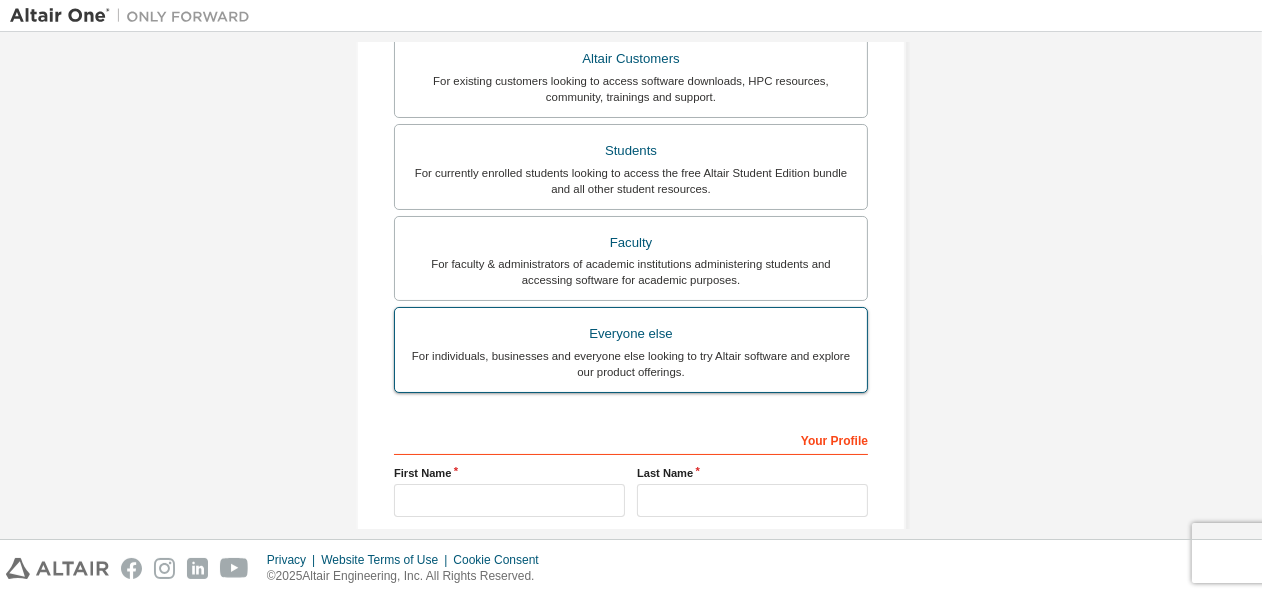 click on "For individuals, businesses and everyone else looking to try Altair software and explore our product offerings." at bounding box center (631, 364) 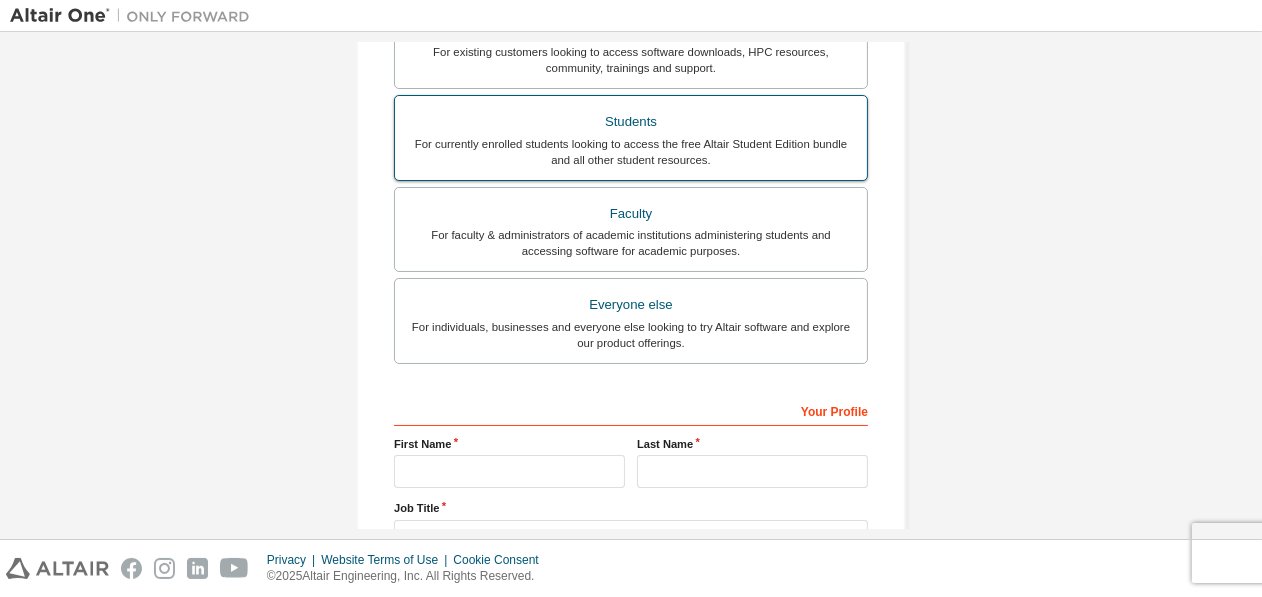 scroll, scrollTop: 566, scrollLeft: 0, axis: vertical 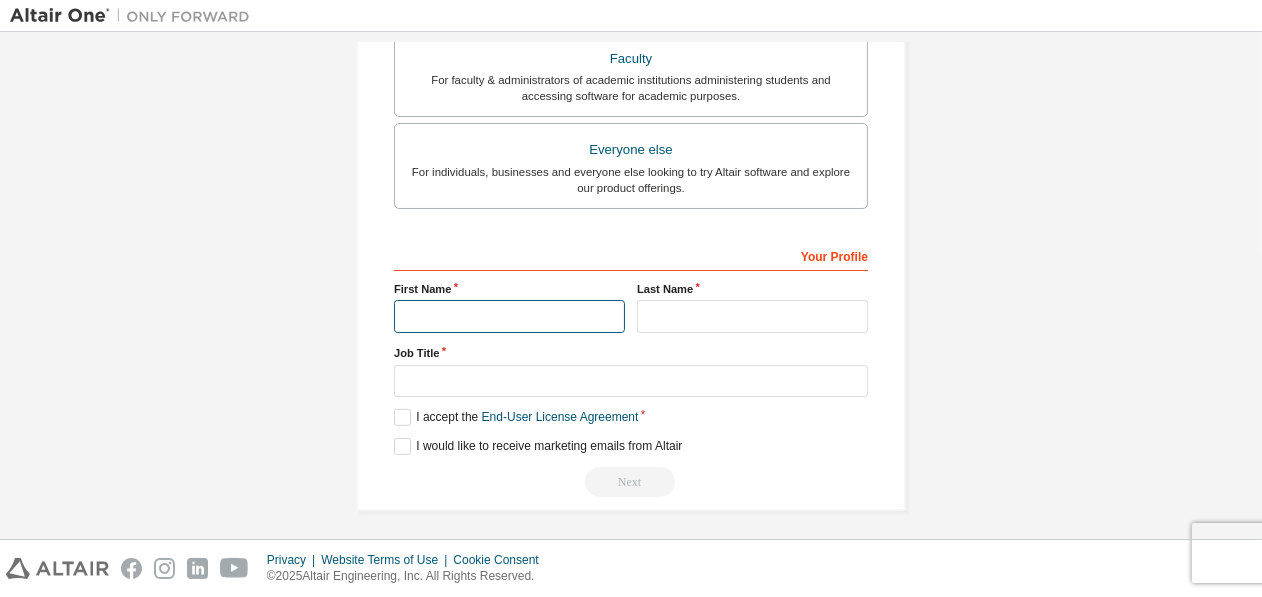 click at bounding box center (509, 316) 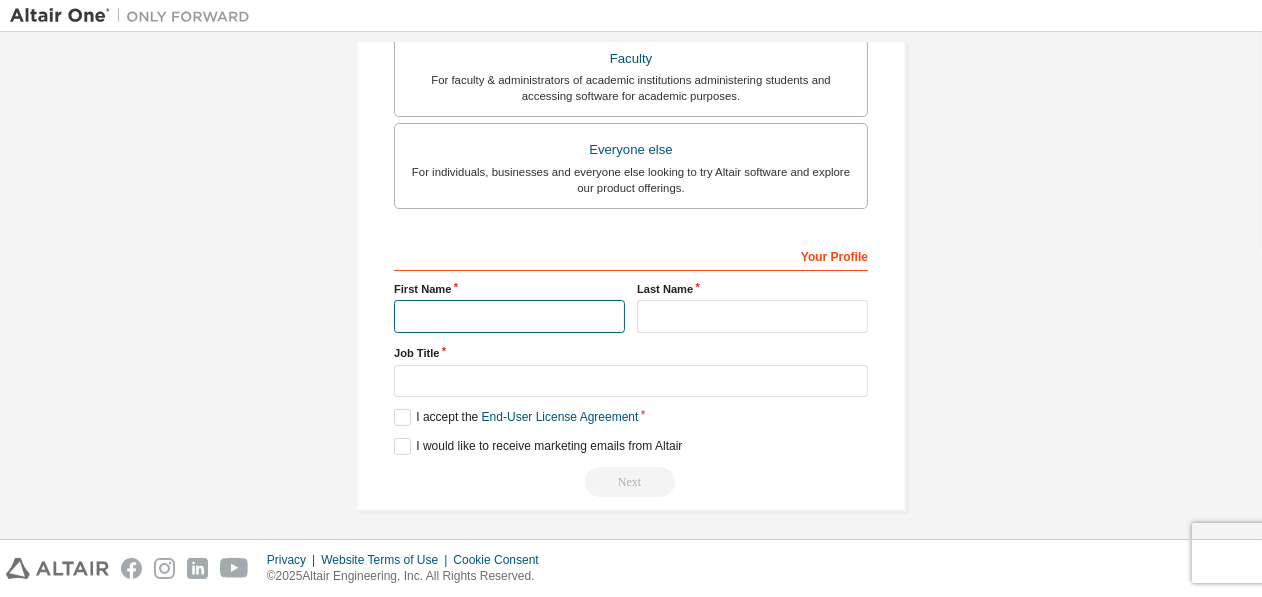 type on "****" 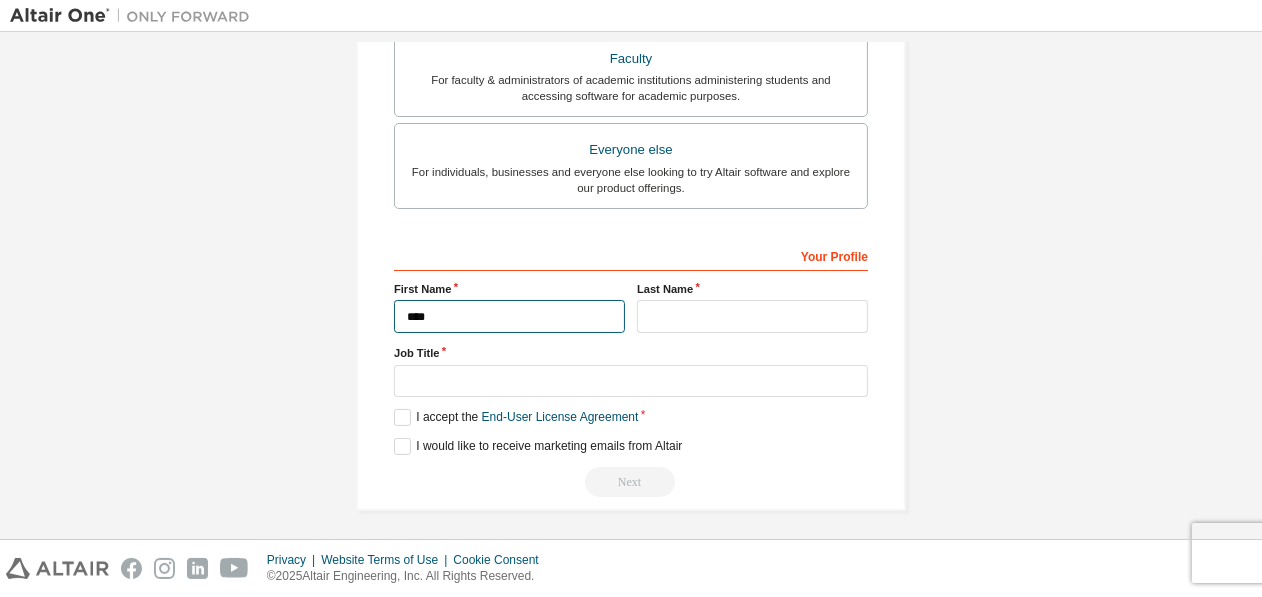 type on "*******" 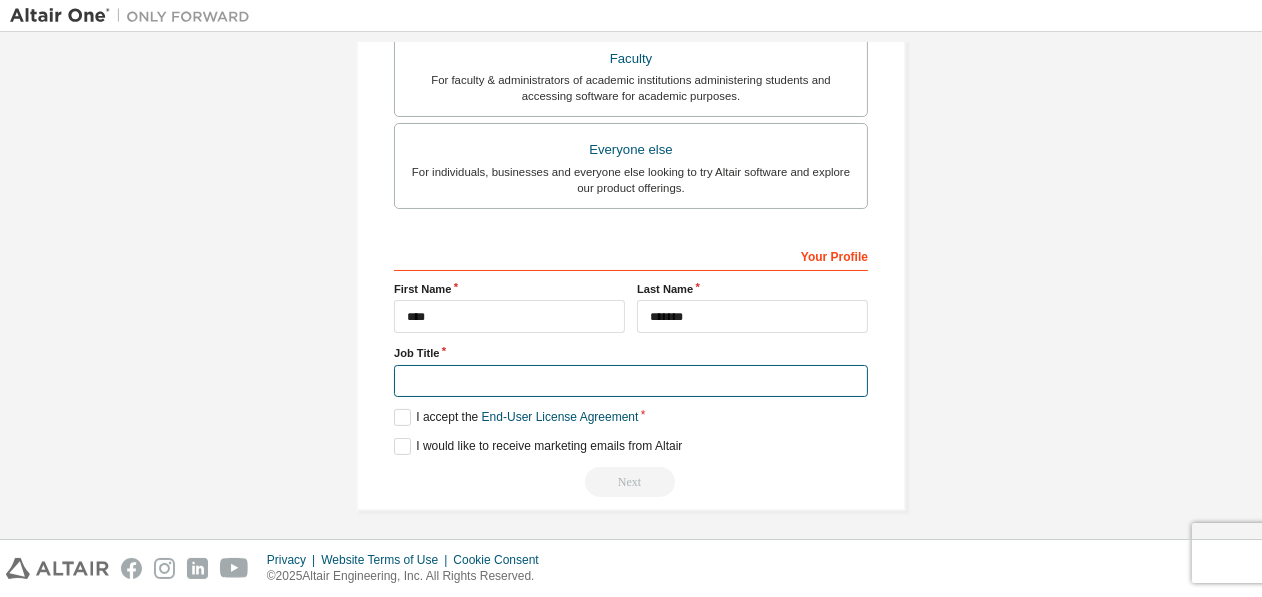 type on "*******" 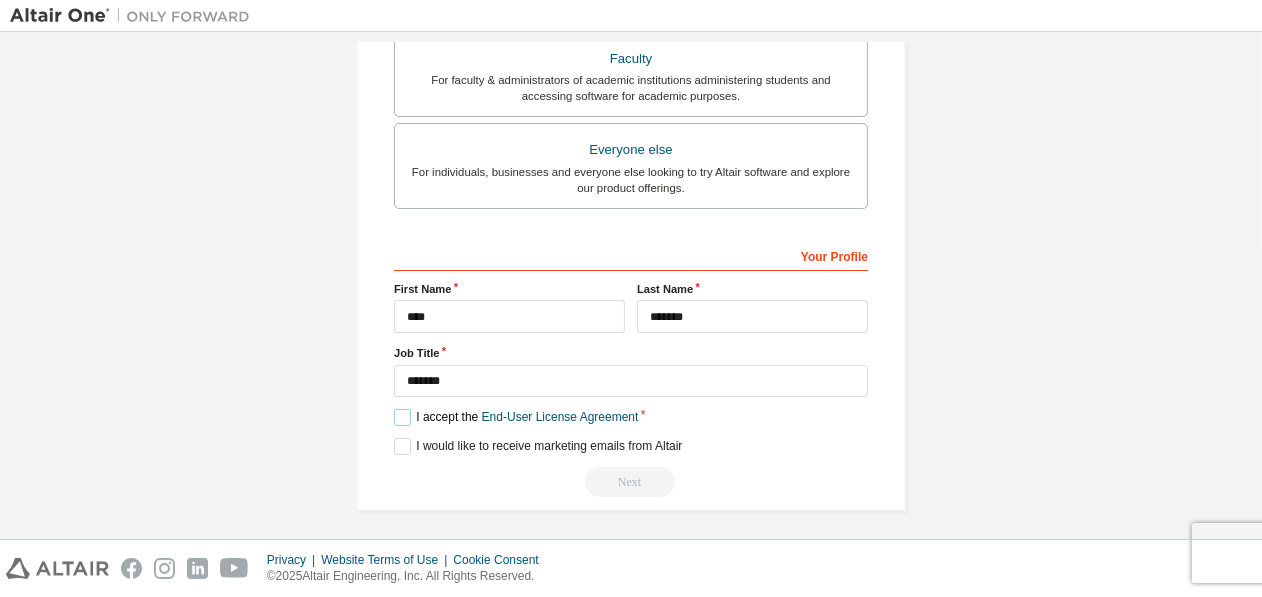 click on "I accept the    End-User License Agreement" at bounding box center [516, 417] 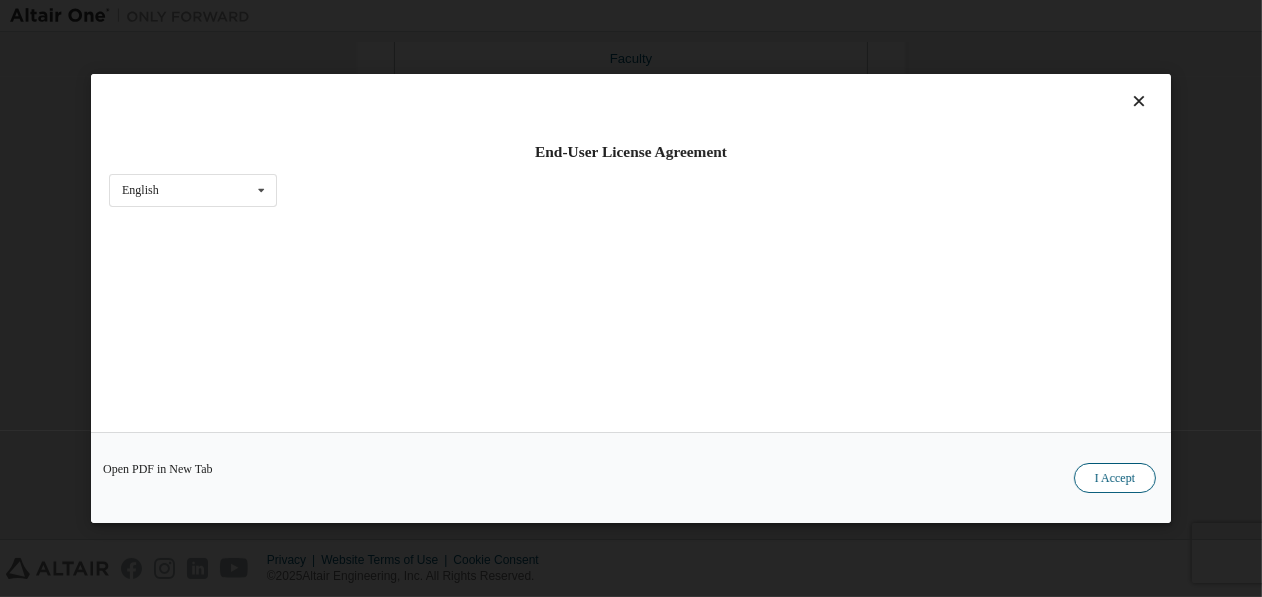 click on "I Accept" at bounding box center [1115, 478] 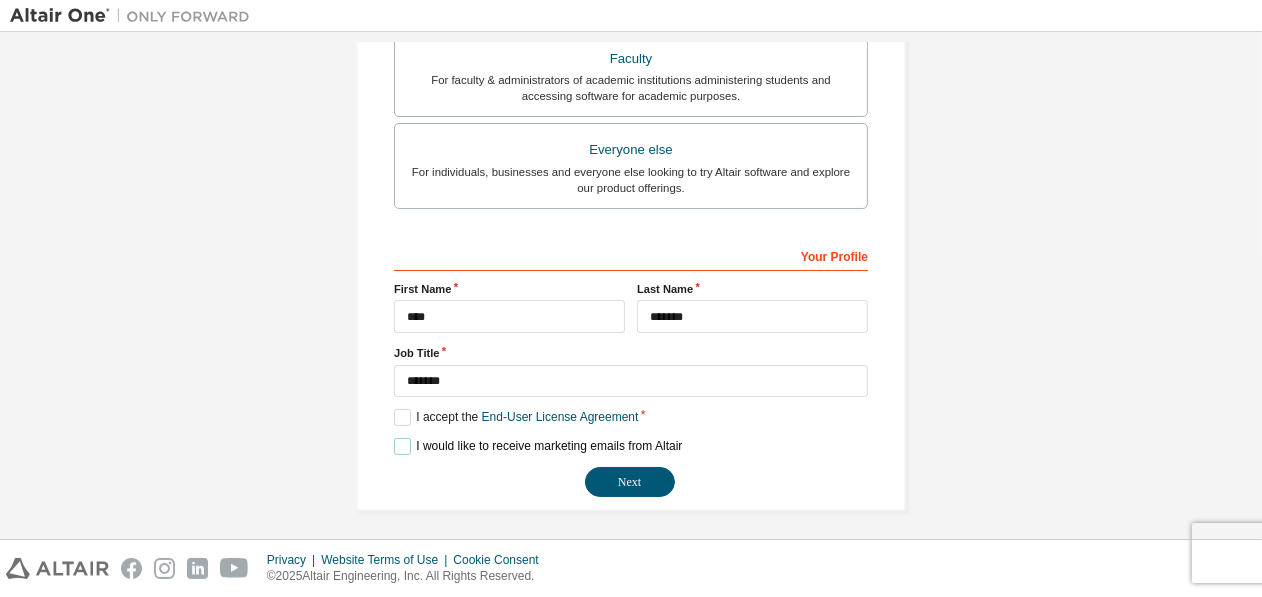 click on "I would like to receive marketing emails from Altair" at bounding box center (538, 446) 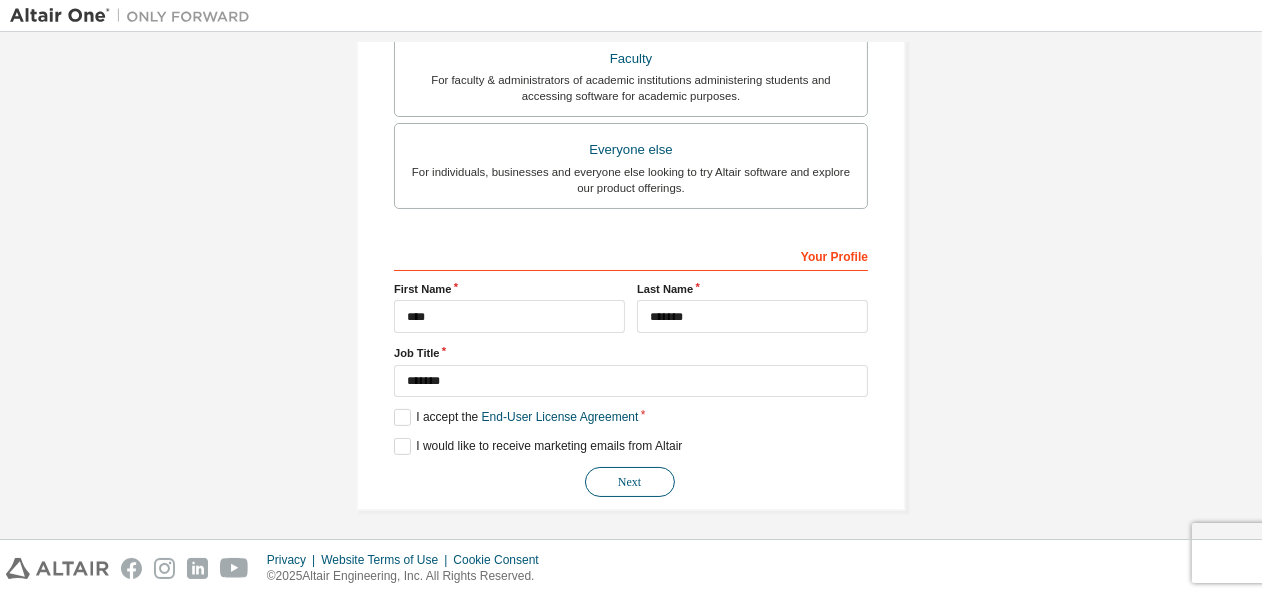 click on "Next" at bounding box center (630, 482) 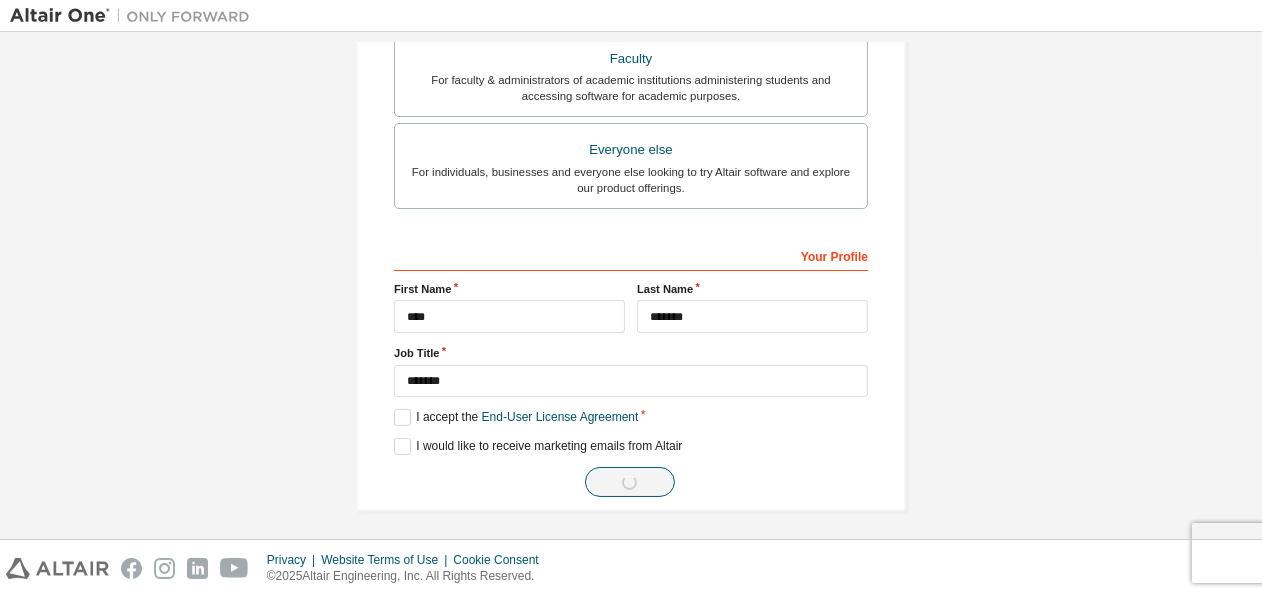 scroll, scrollTop: 0, scrollLeft: 0, axis: both 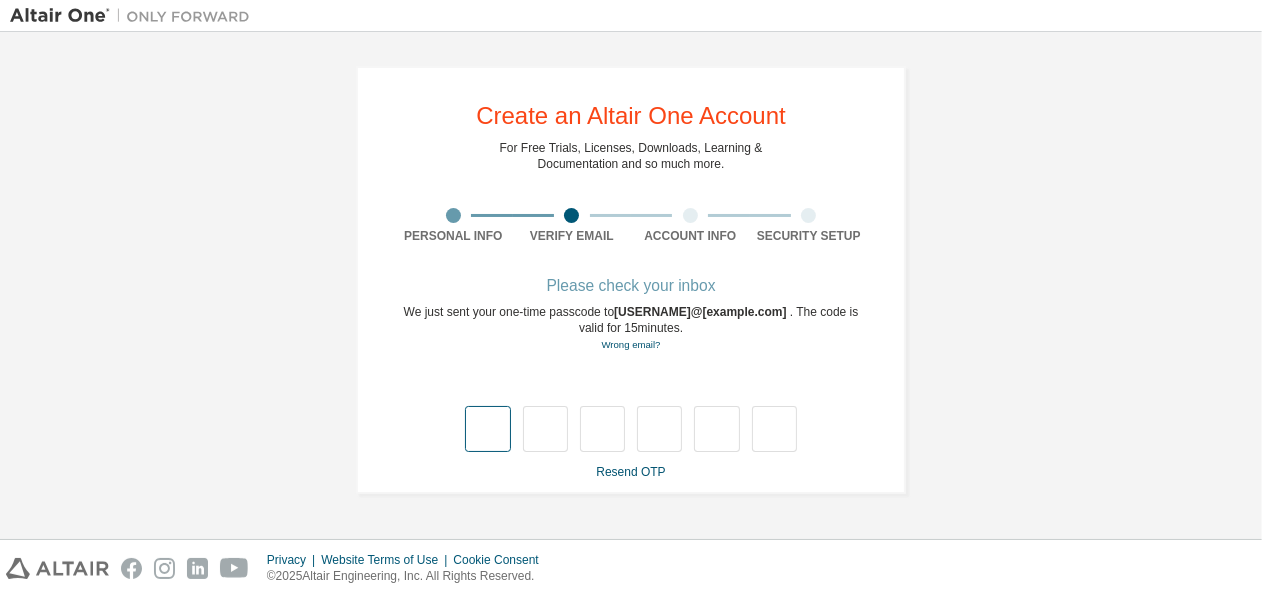 type on "*" 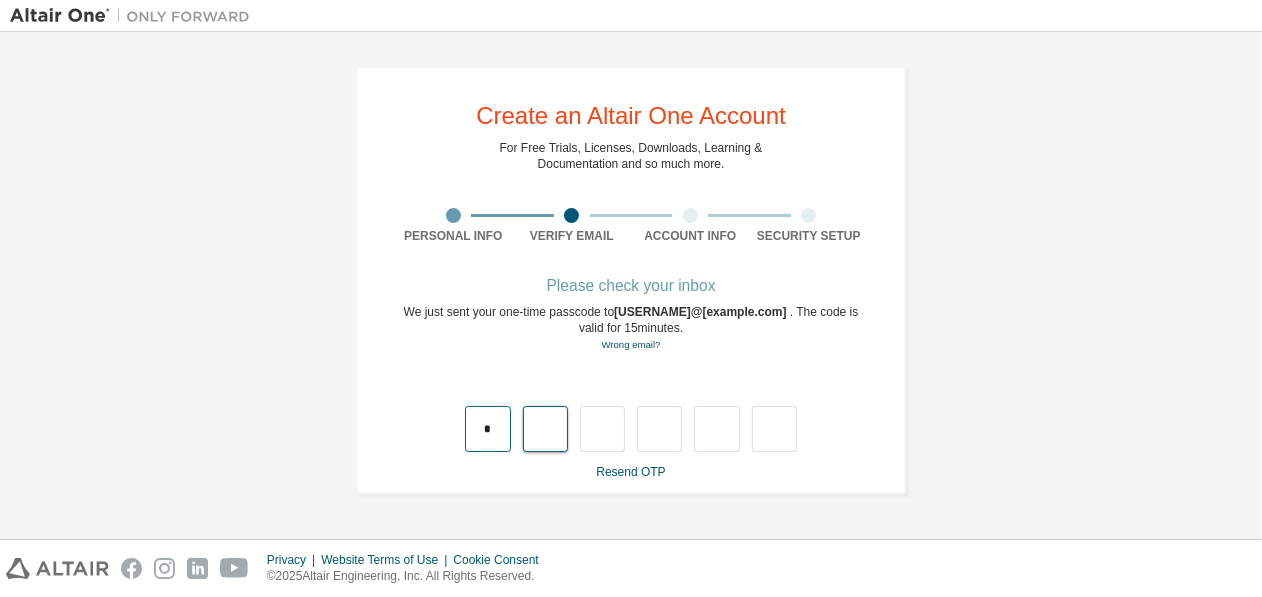 type on "*" 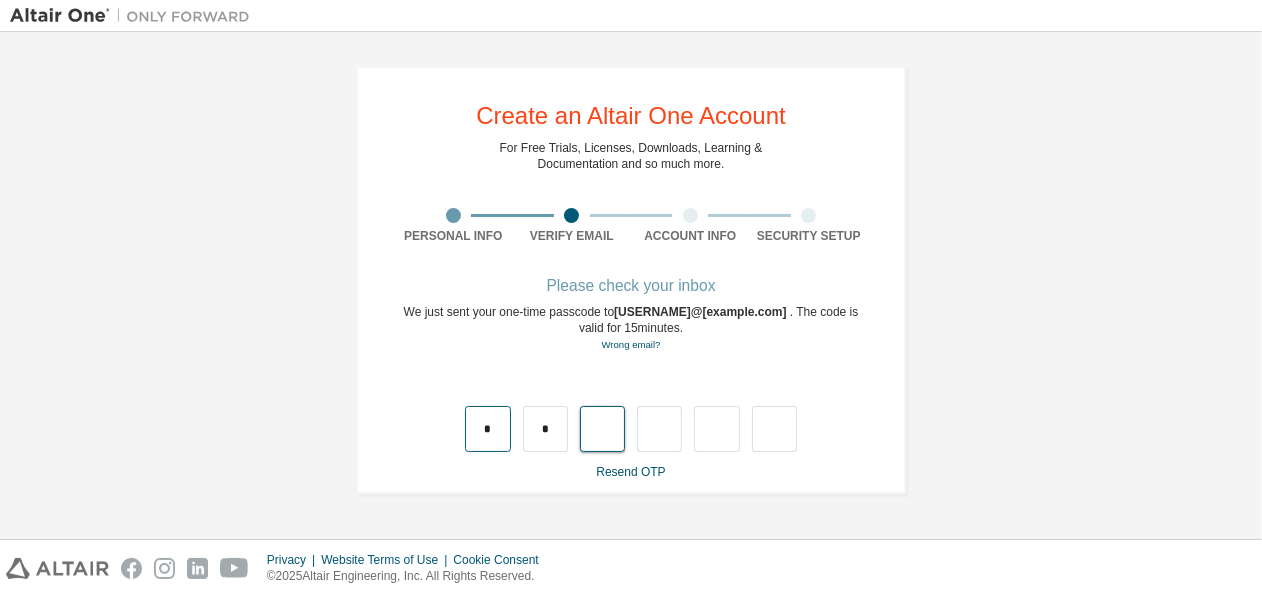 type on "*" 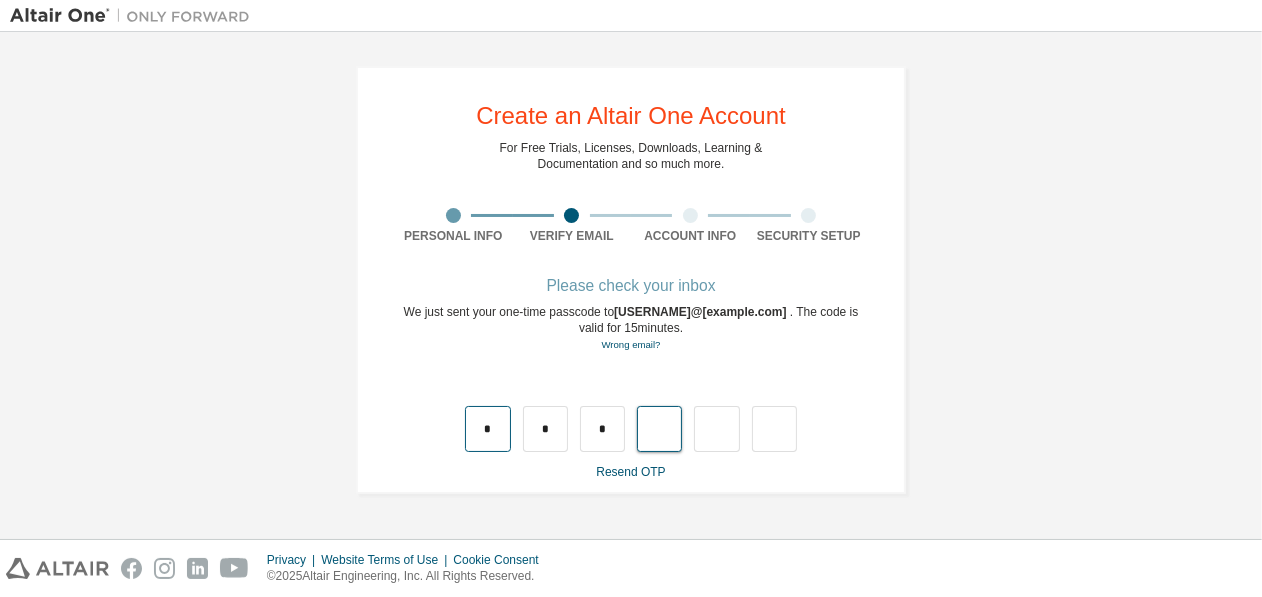 type on "*" 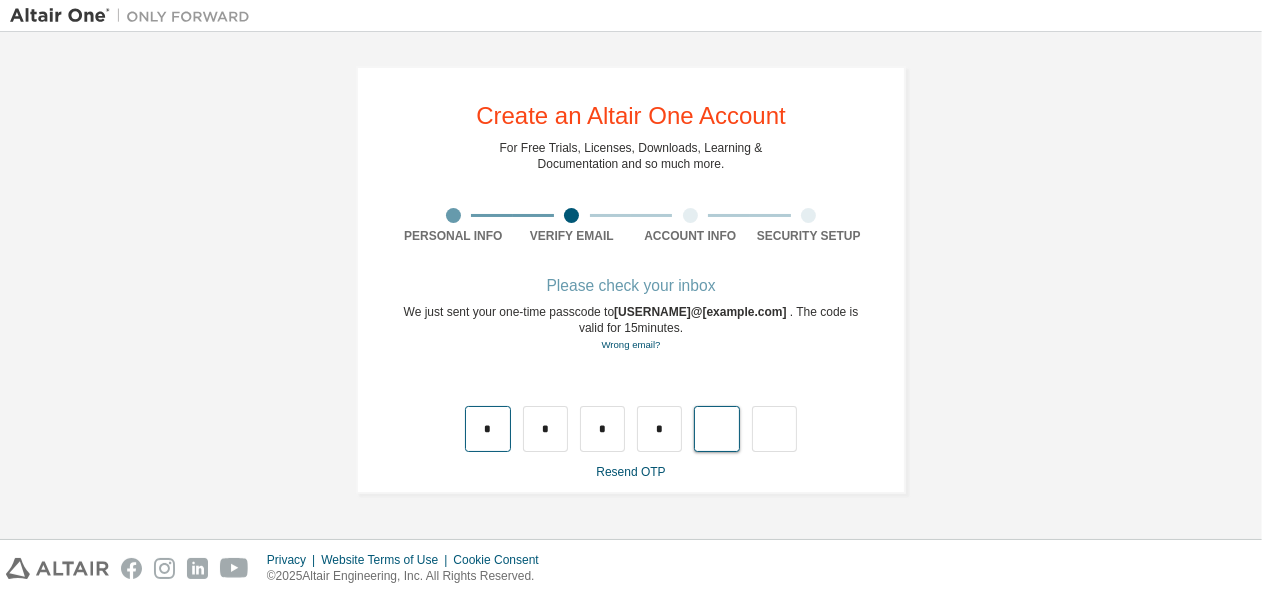 type on "*" 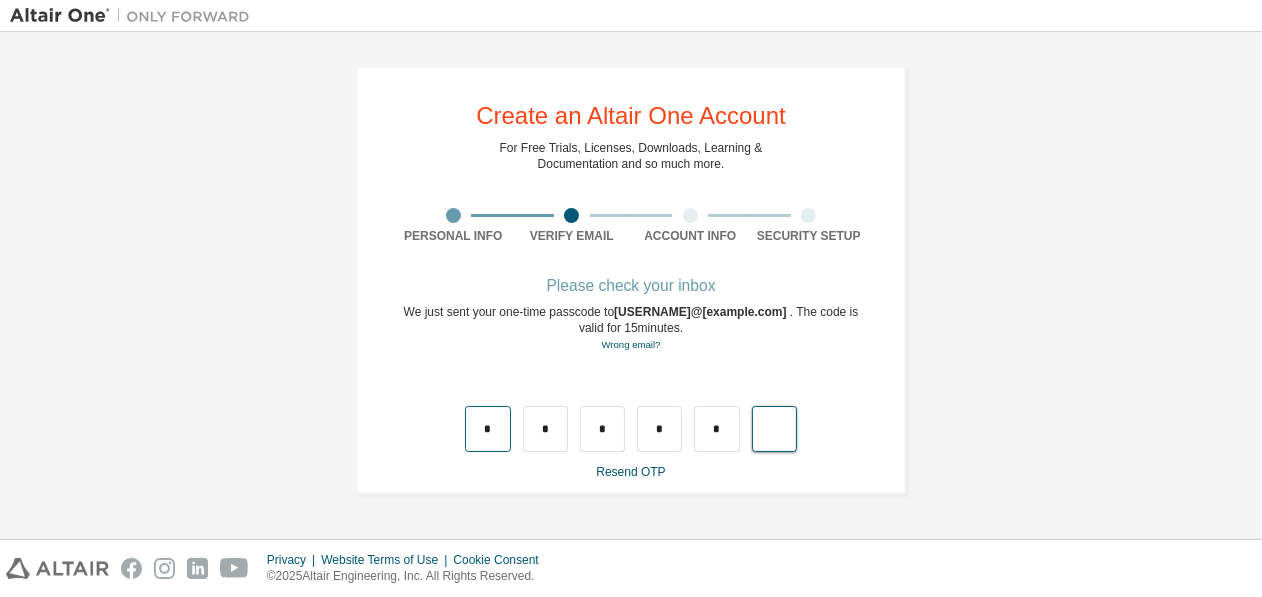 type on "*" 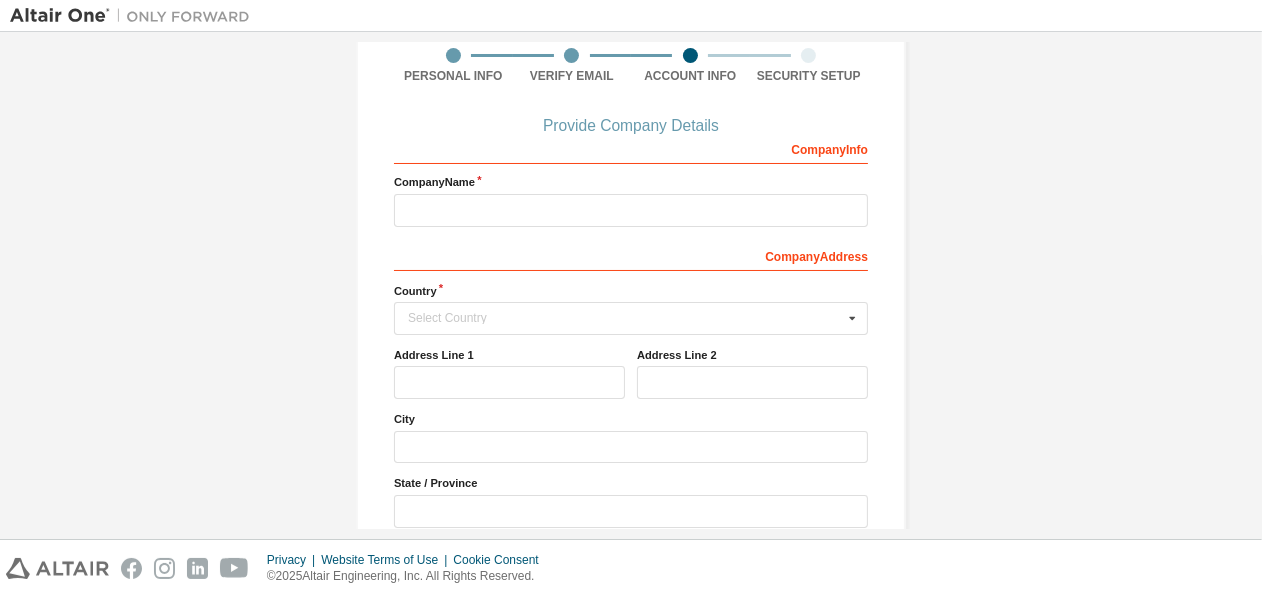 scroll, scrollTop: 113, scrollLeft: 0, axis: vertical 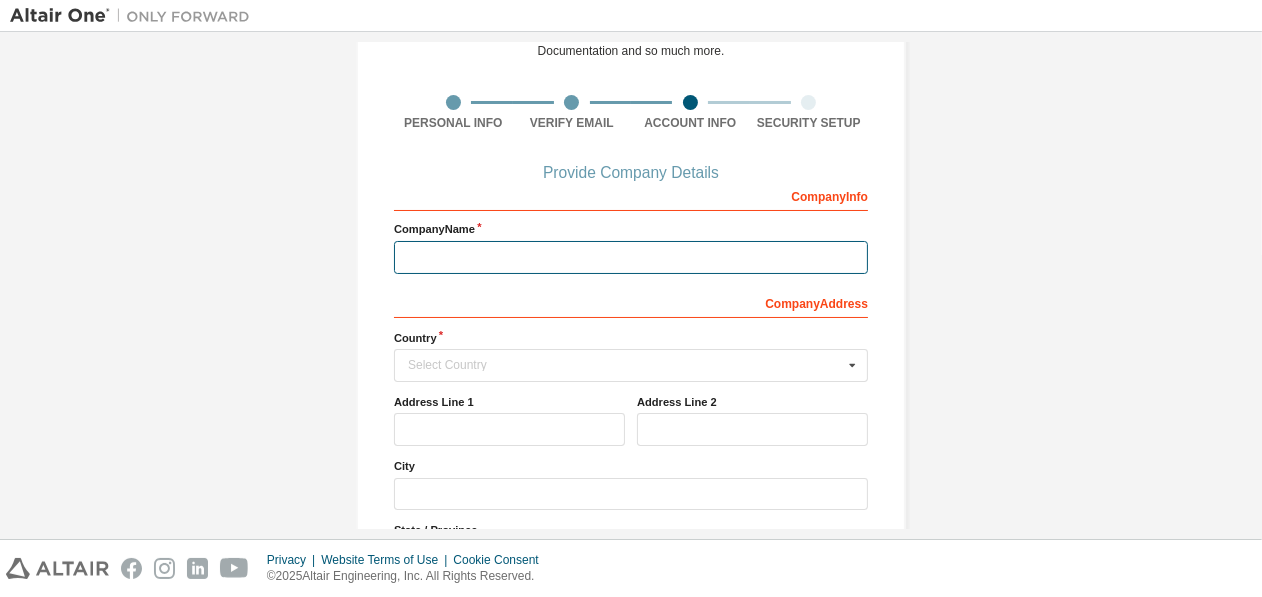 click at bounding box center (631, 257) 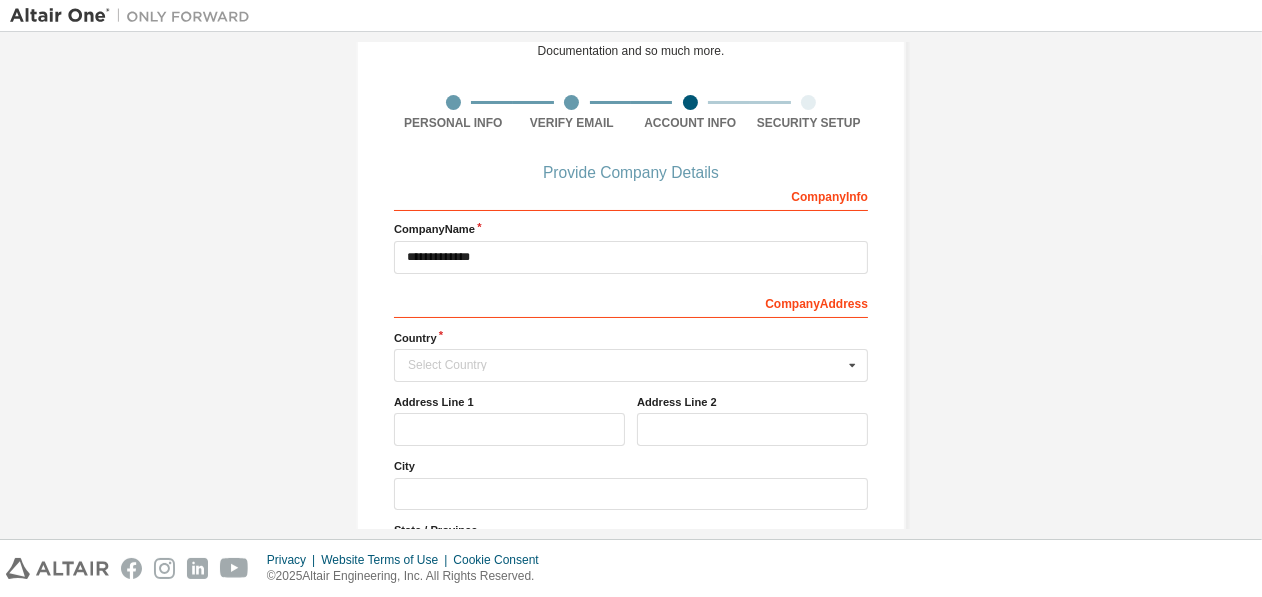 type 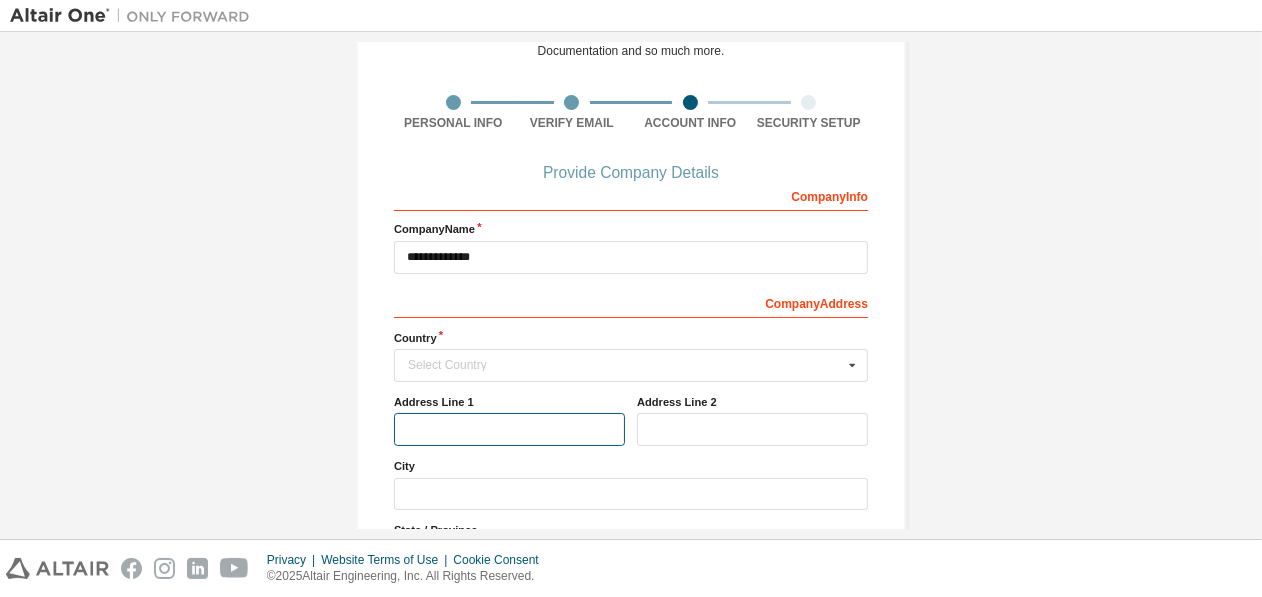 type on "**********" 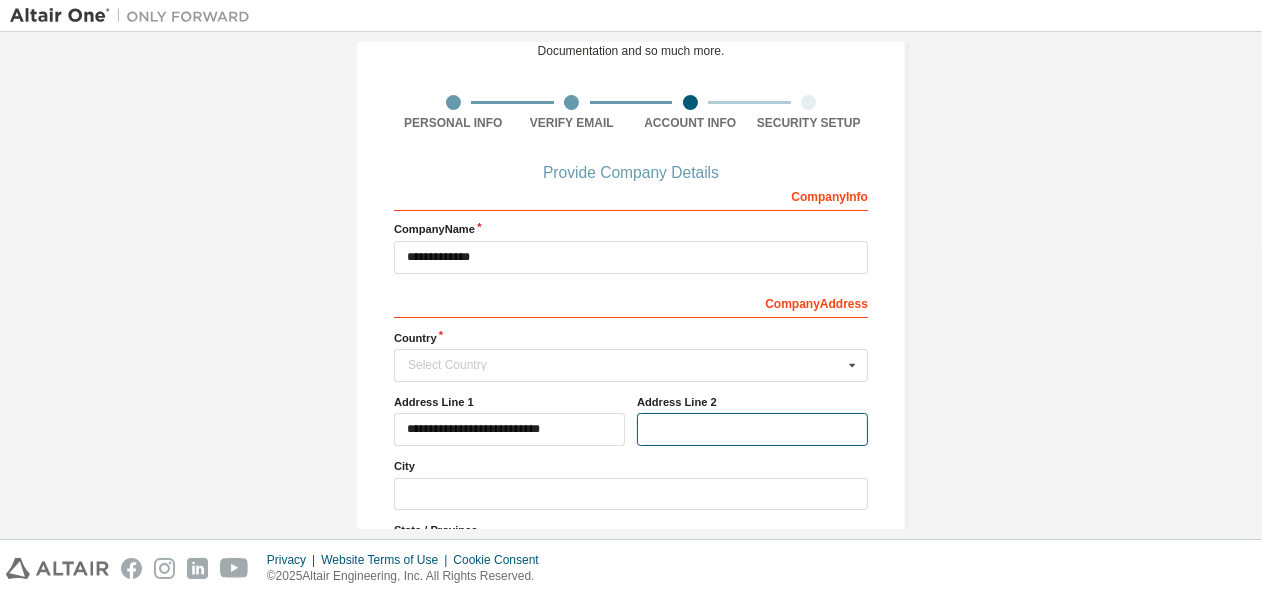 type on "*********" 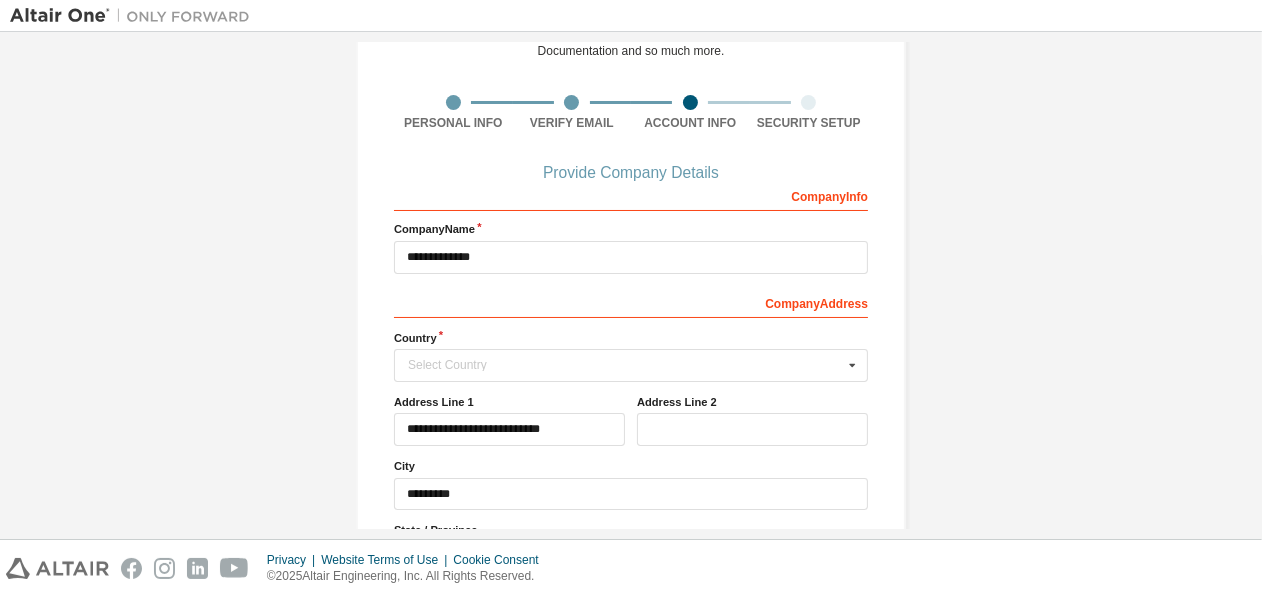 type on "********" 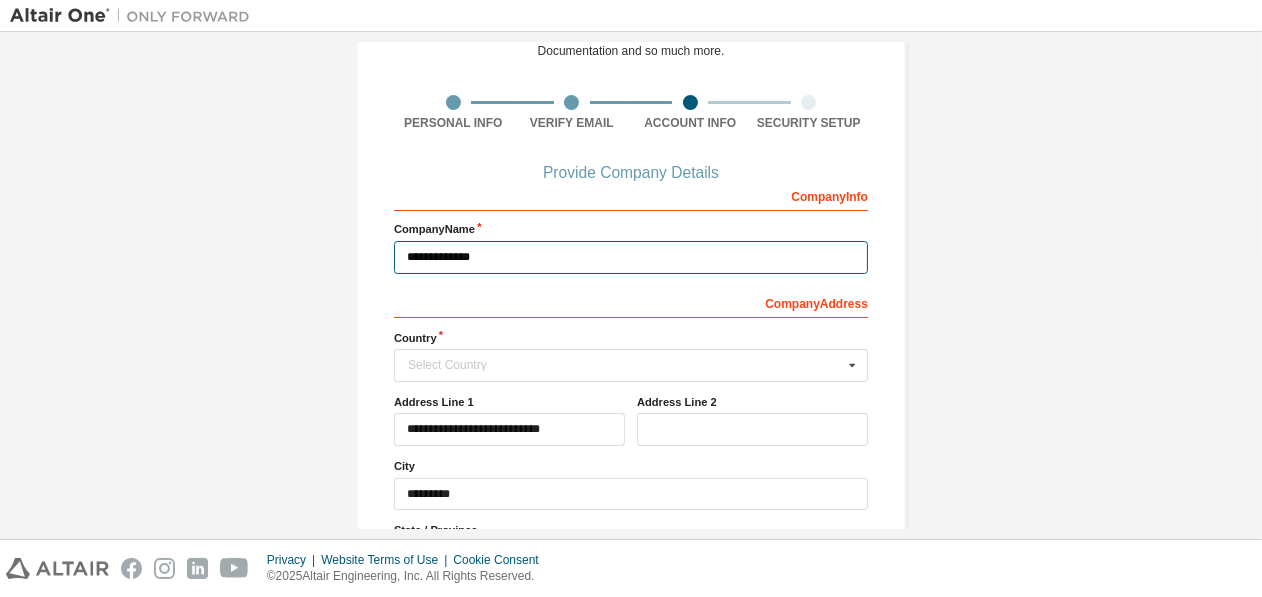 type 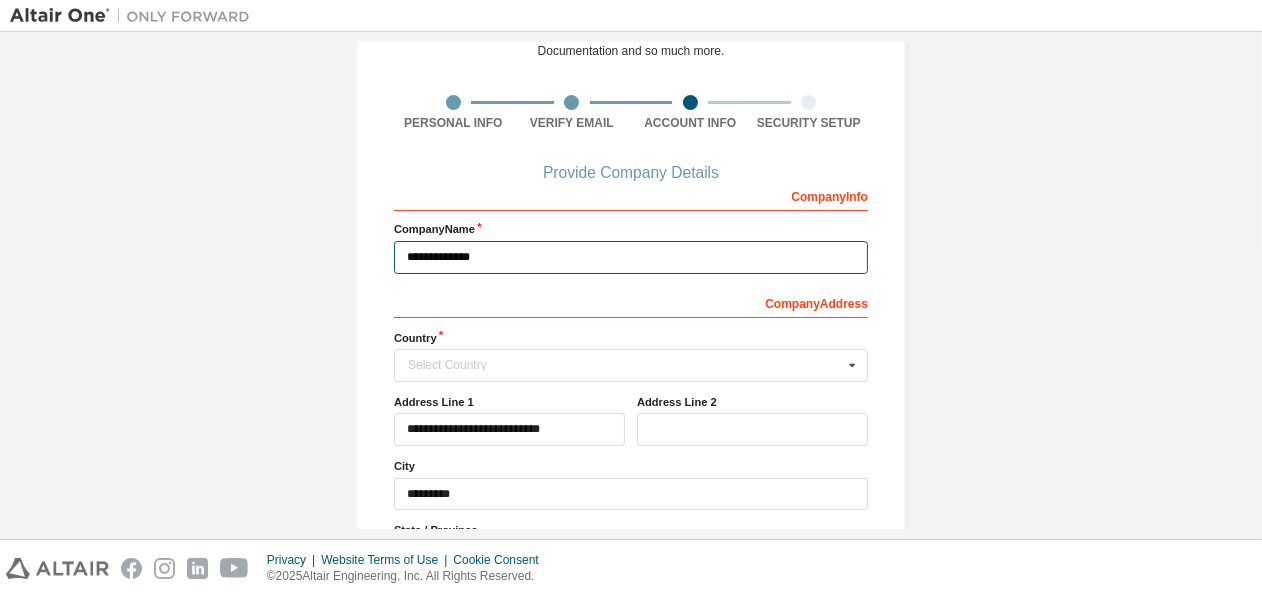 scroll, scrollTop: 146, scrollLeft: 0, axis: vertical 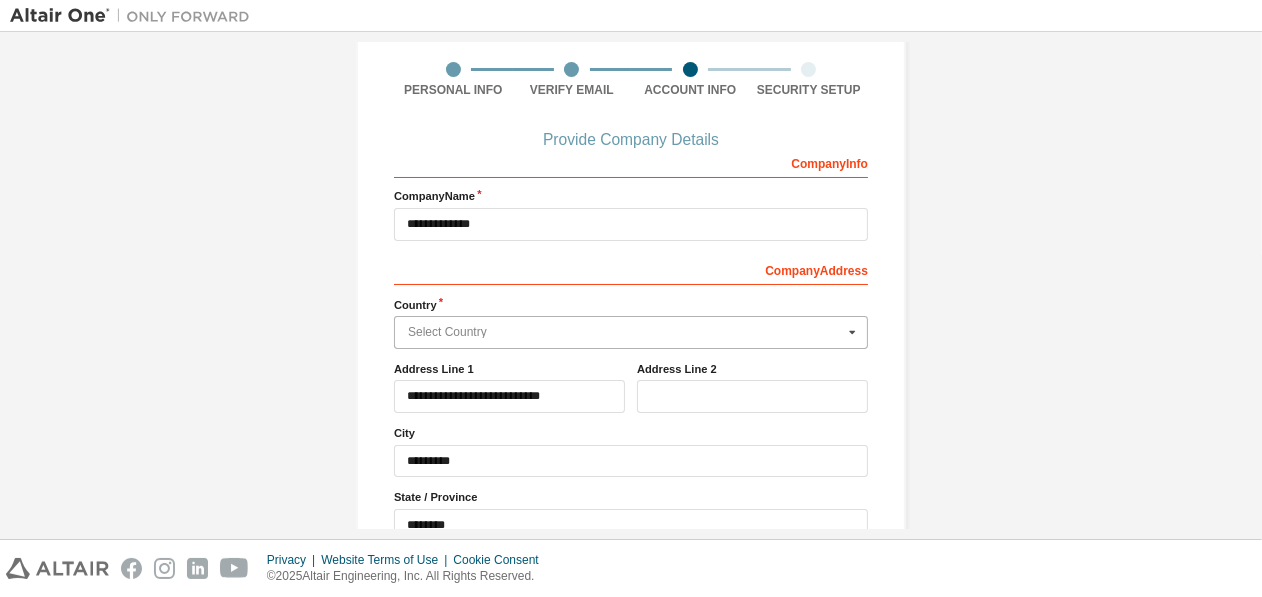 click at bounding box center [632, 332] 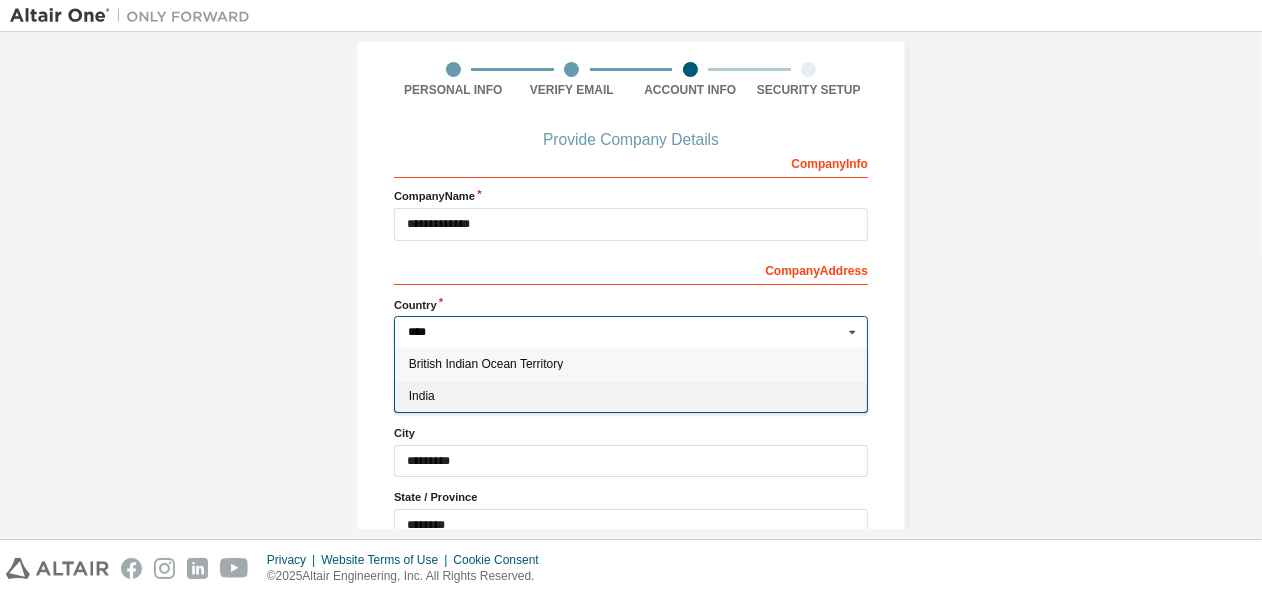 type on "****" 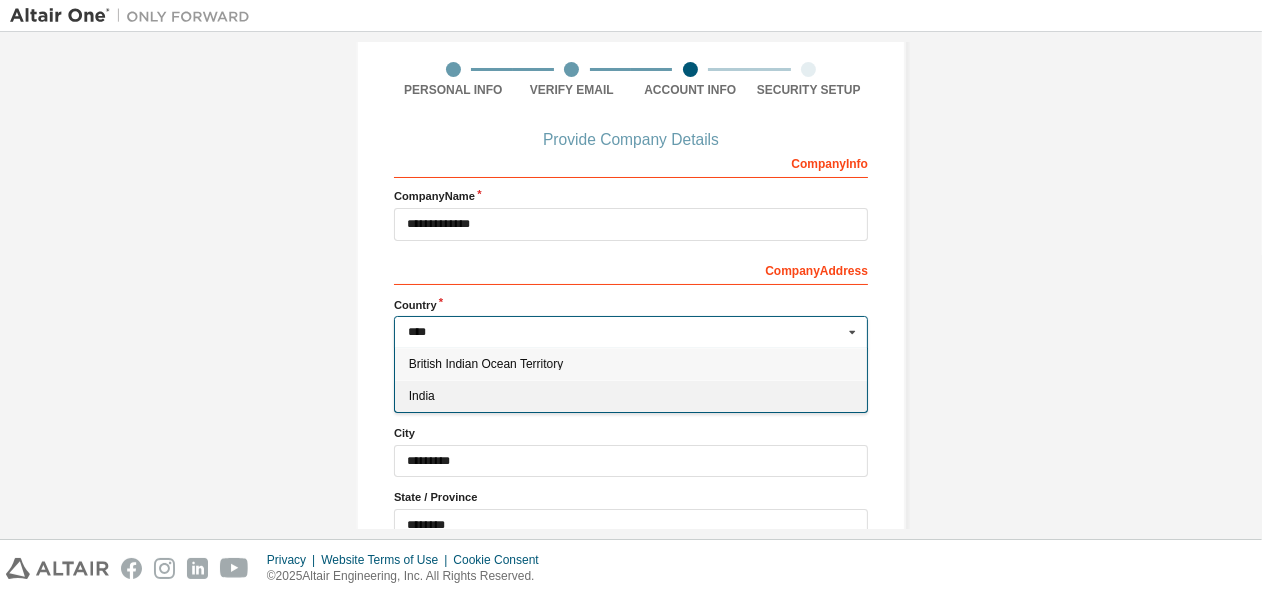 click on "India" at bounding box center (631, 396) 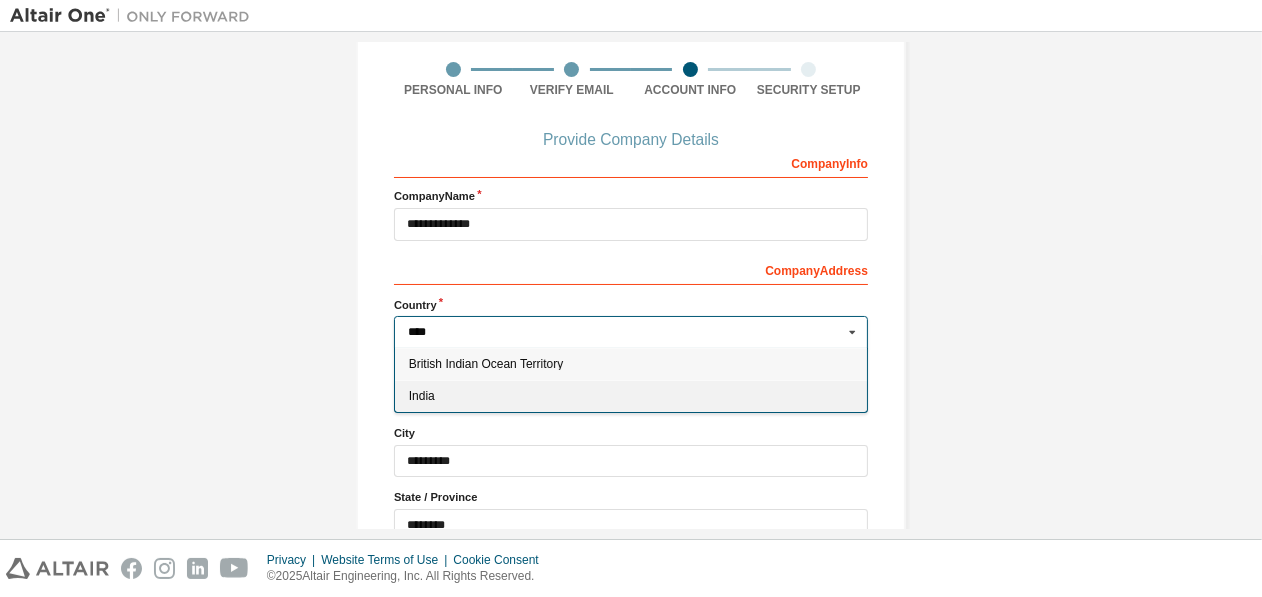 type on "***" 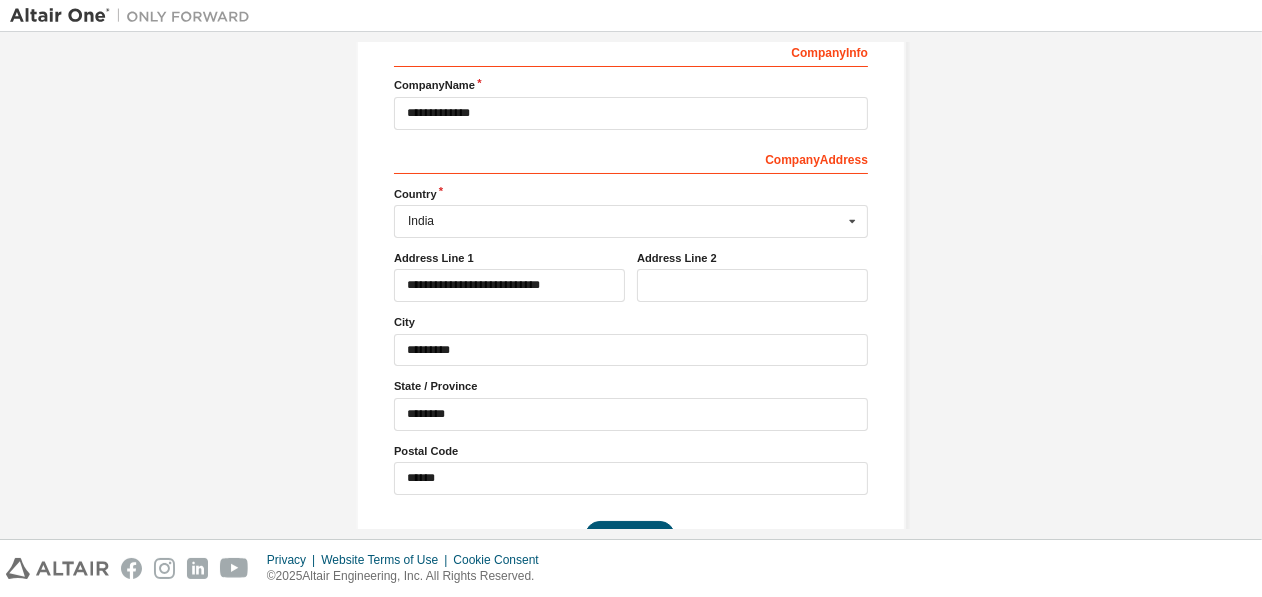 scroll, scrollTop: 311, scrollLeft: 0, axis: vertical 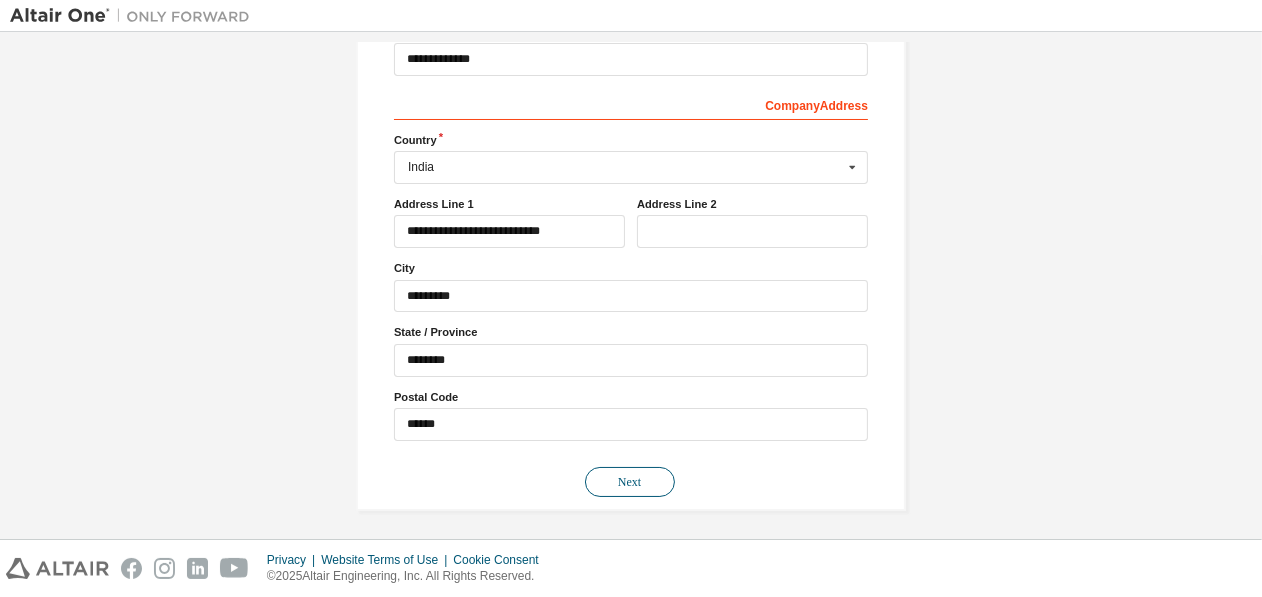 click on "Next" at bounding box center [630, 482] 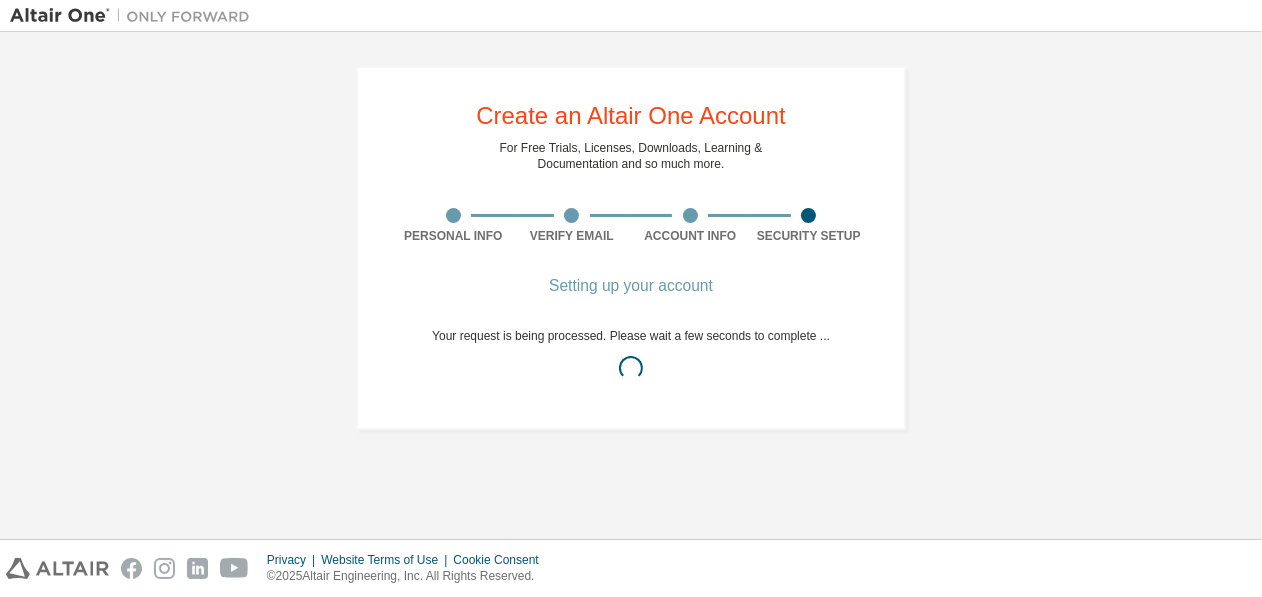 scroll, scrollTop: 0, scrollLeft: 0, axis: both 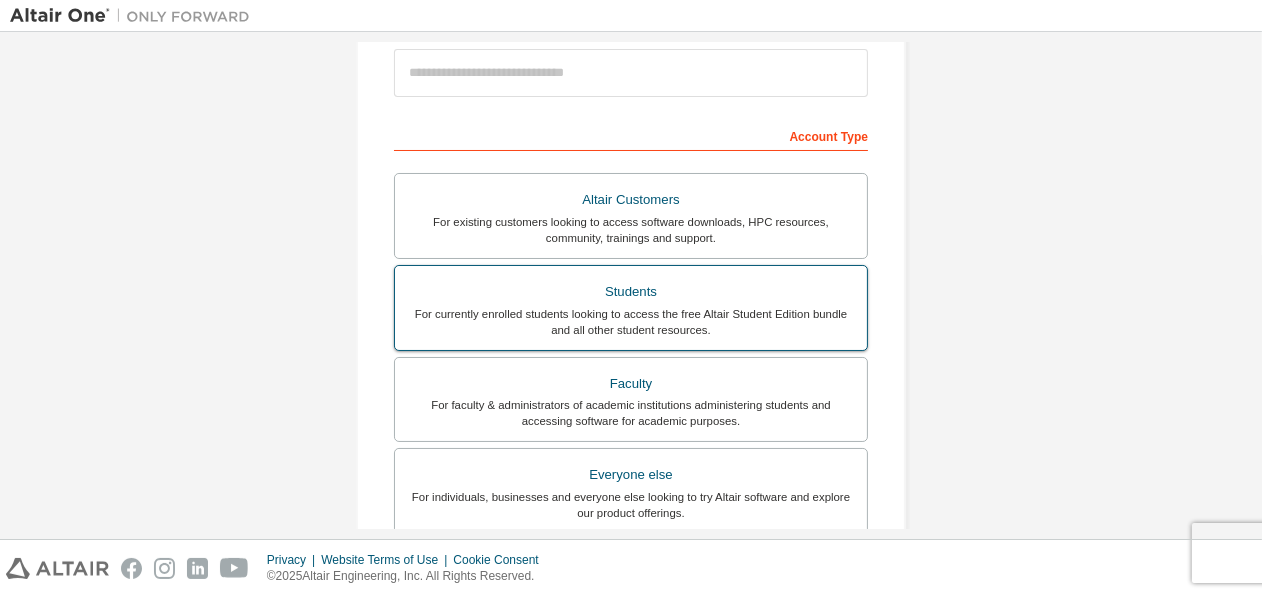 click on "For currently enrolled students looking to access the free Altair Student Edition bundle and all other student resources." at bounding box center [631, 322] 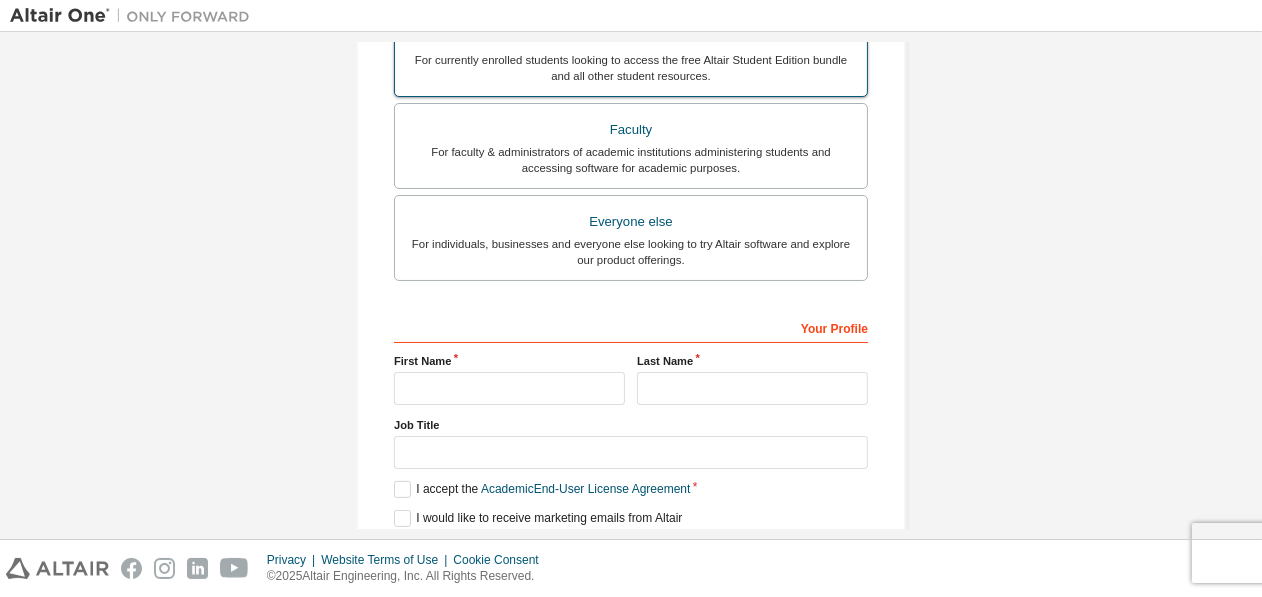 scroll, scrollTop: 560, scrollLeft: 0, axis: vertical 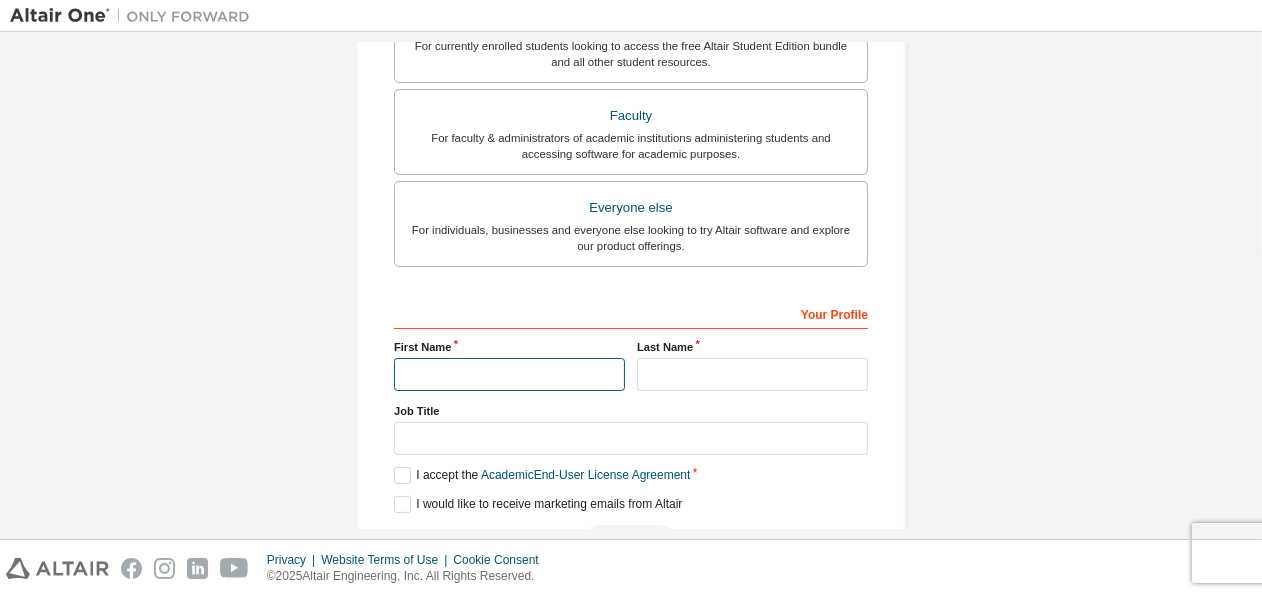 click at bounding box center (509, 374) 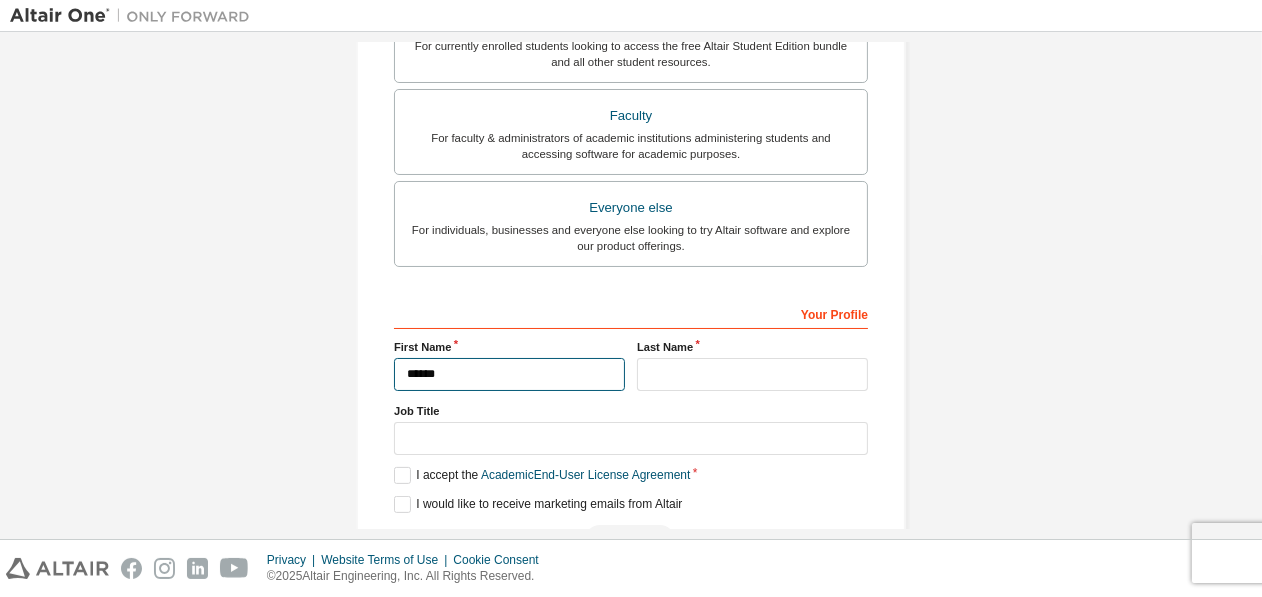 type on "******" 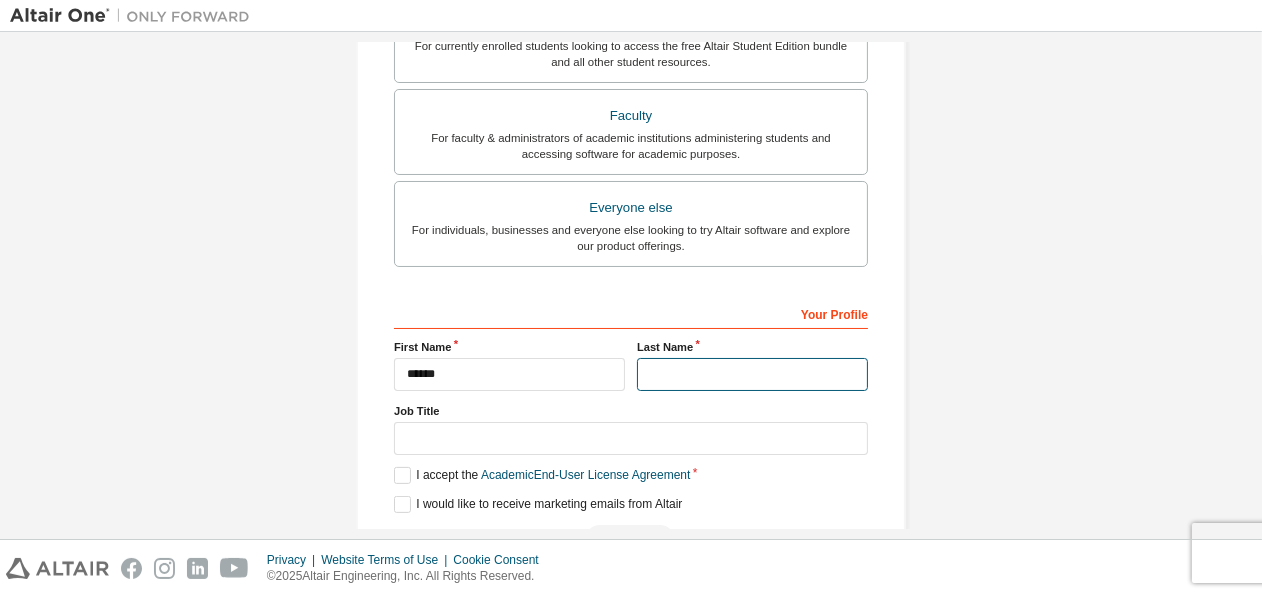 click at bounding box center [752, 374] 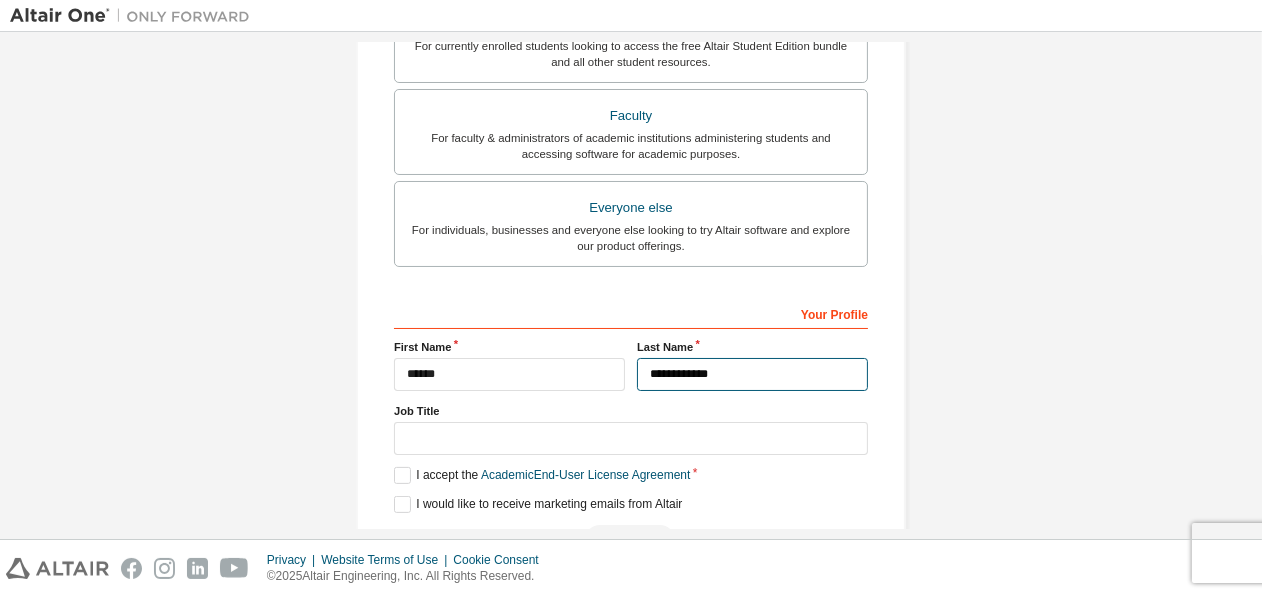 scroll, scrollTop: 618, scrollLeft: 0, axis: vertical 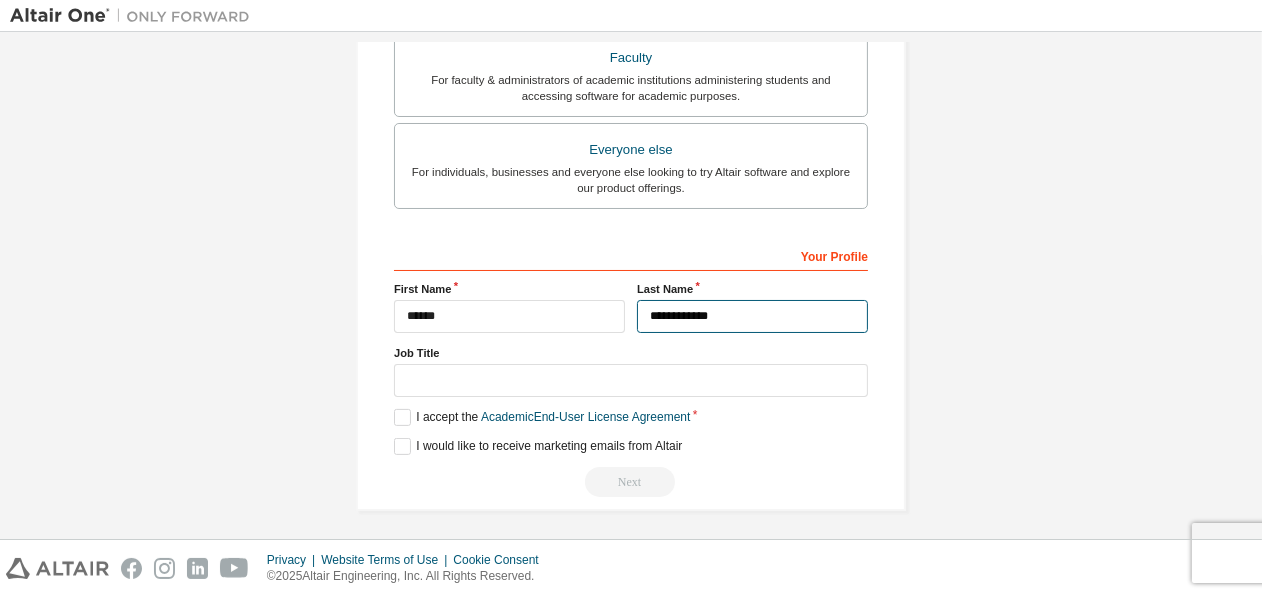 type on "**********" 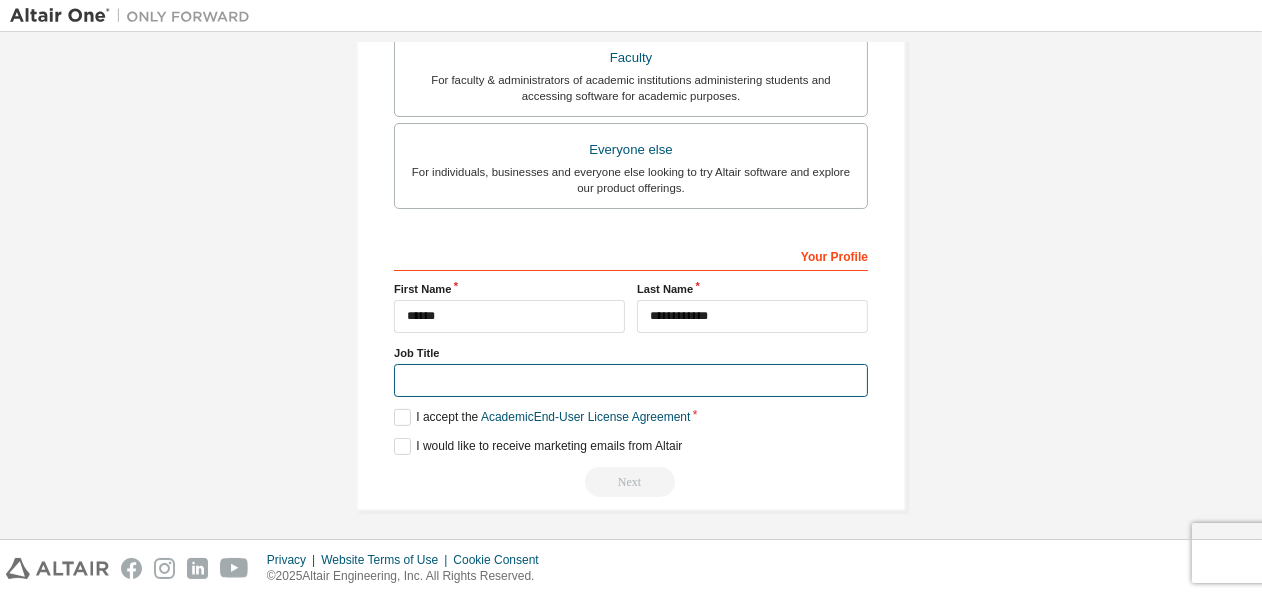 click at bounding box center [631, 380] 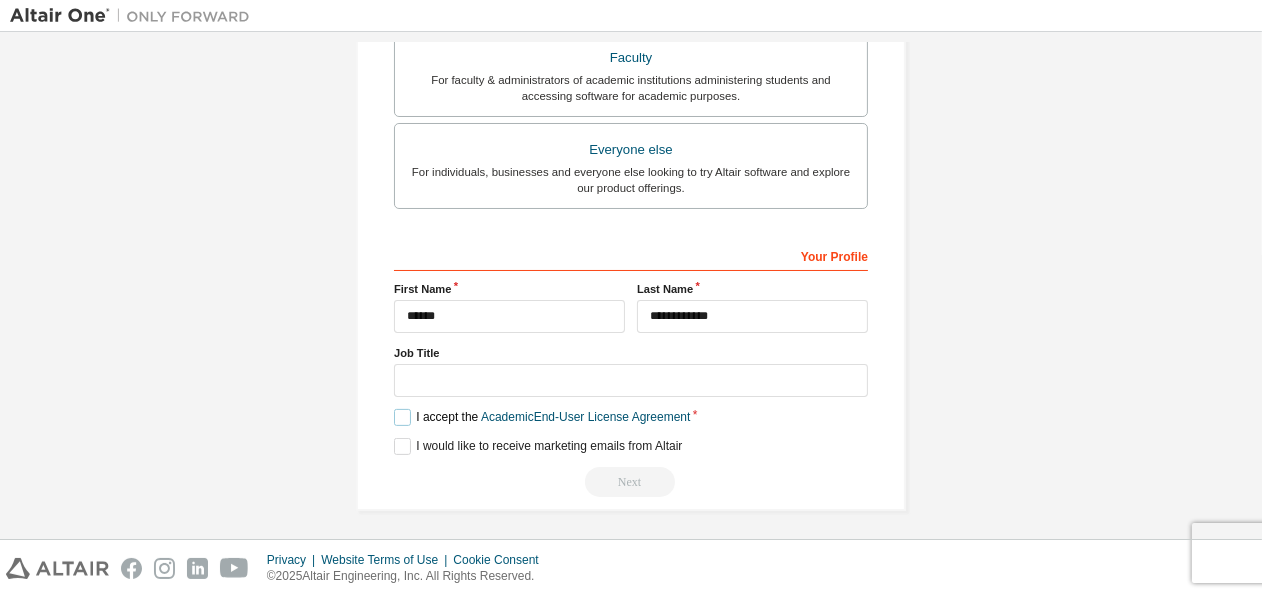 click on "I accept the   Academic   End-User License Agreement" at bounding box center (542, 417) 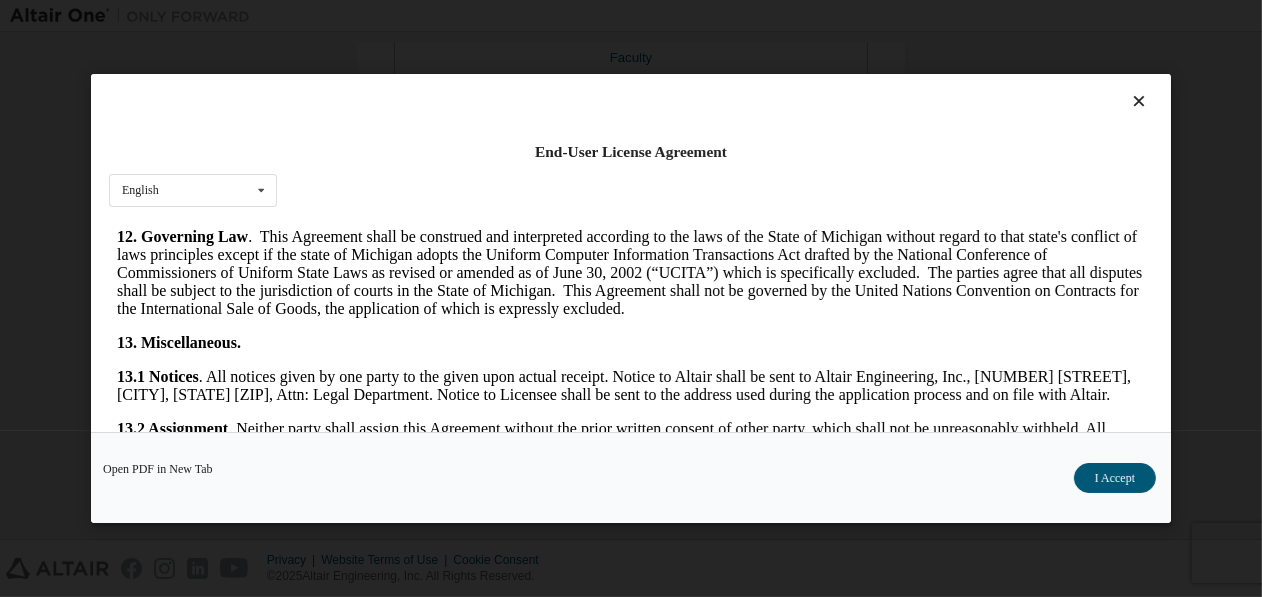 scroll, scrollTop: 3418, scrollLeft: 0, axis: vertical 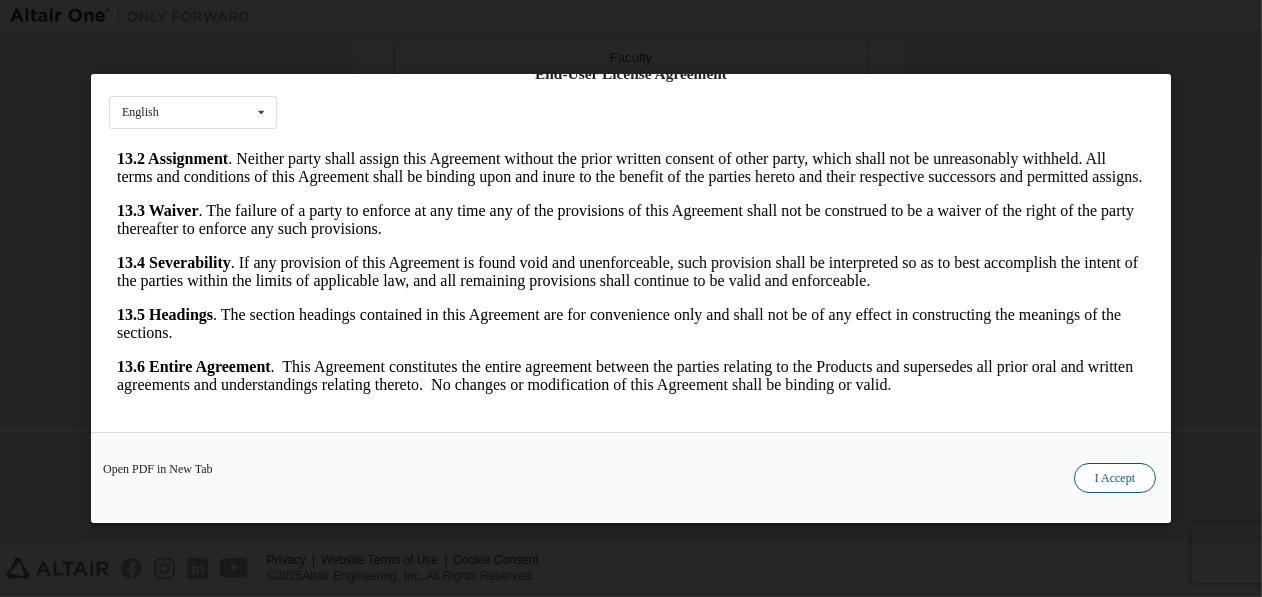 click on "I Accept" at bounding box center (1115, 478) 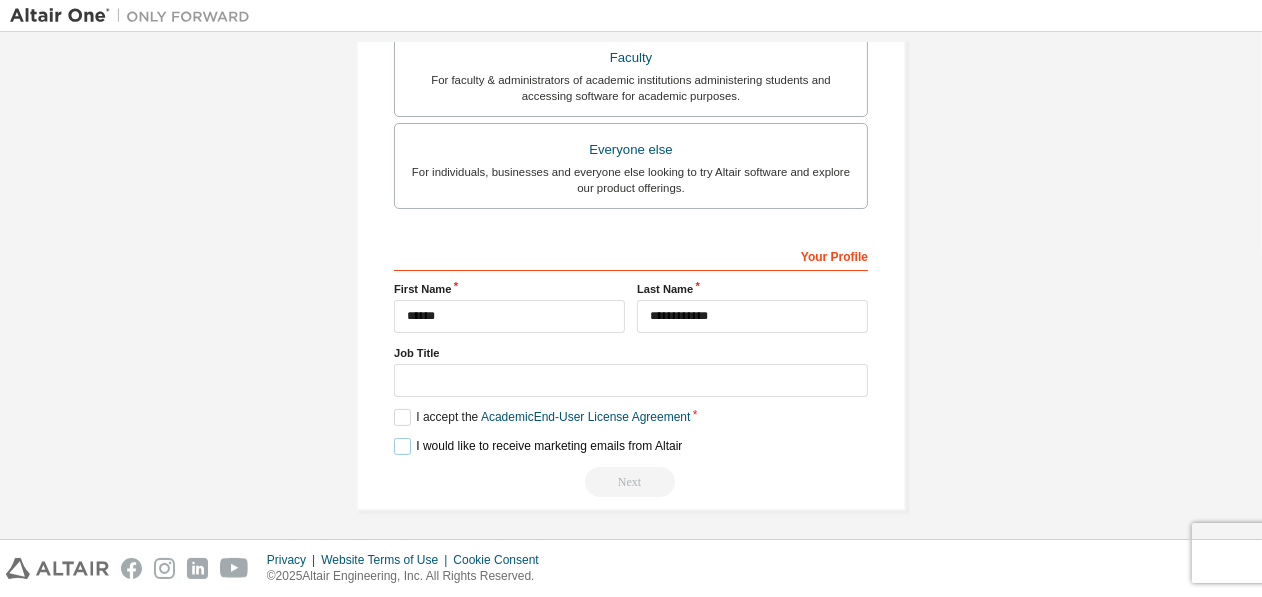 click on "I would like to receive marketing emails from Altair" at bounding box center (538, 446) 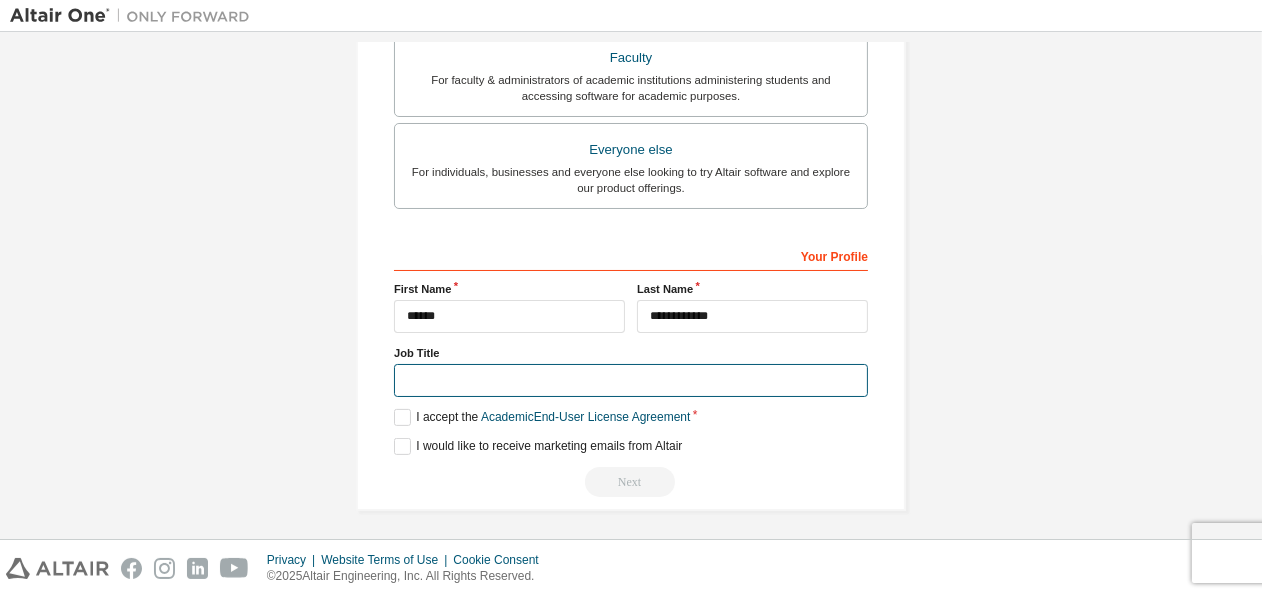 click at bounding box center [631, 380] 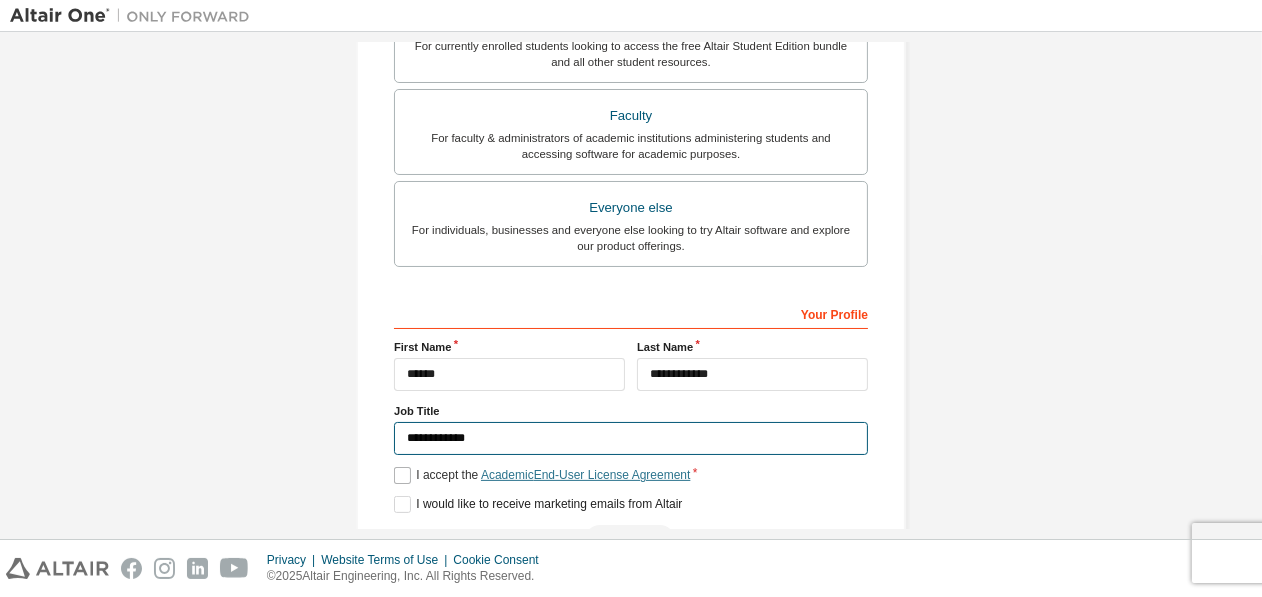scroll, scrollTop: 545, scrollLeft: 0, axis: vertical 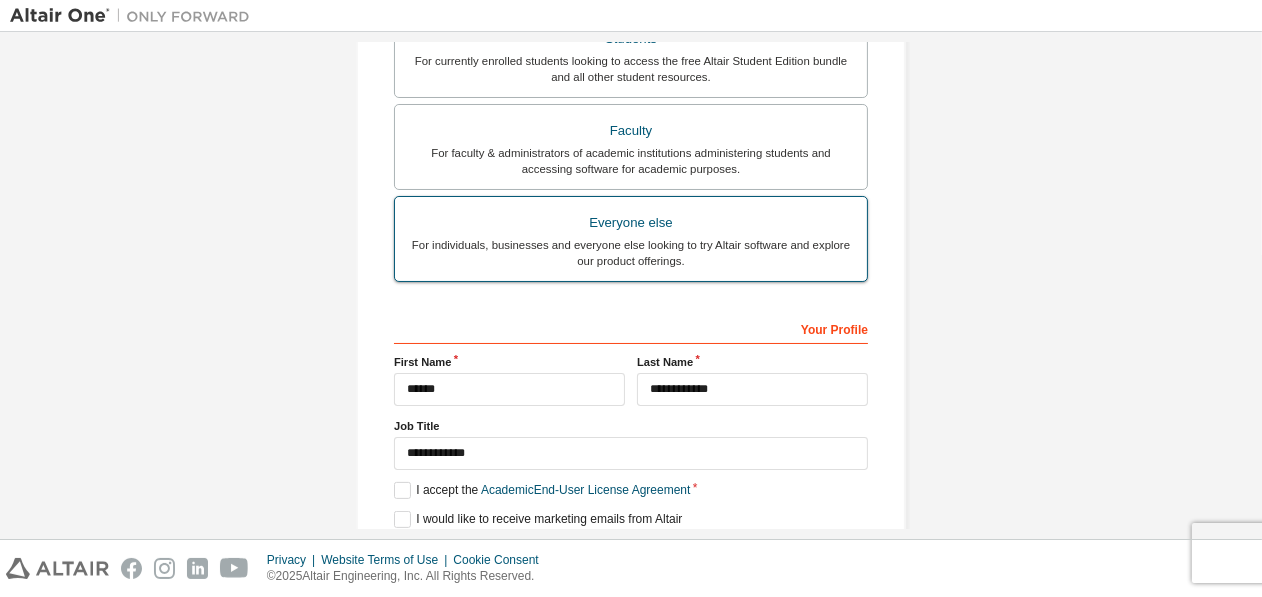 click on "For individuals, businesses and everyone else looking to try Altair software and explore our product offerings." at bounding box center (631, 253) 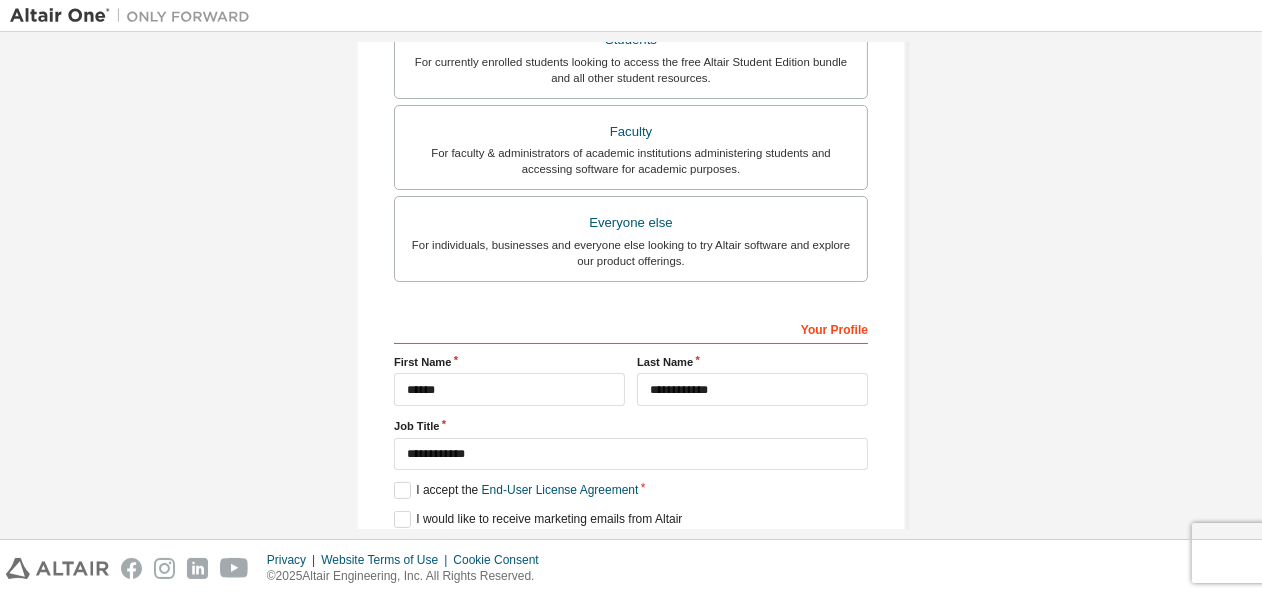 scroll, scrollTop: 566, scrollLeft: 0, axis: vertical 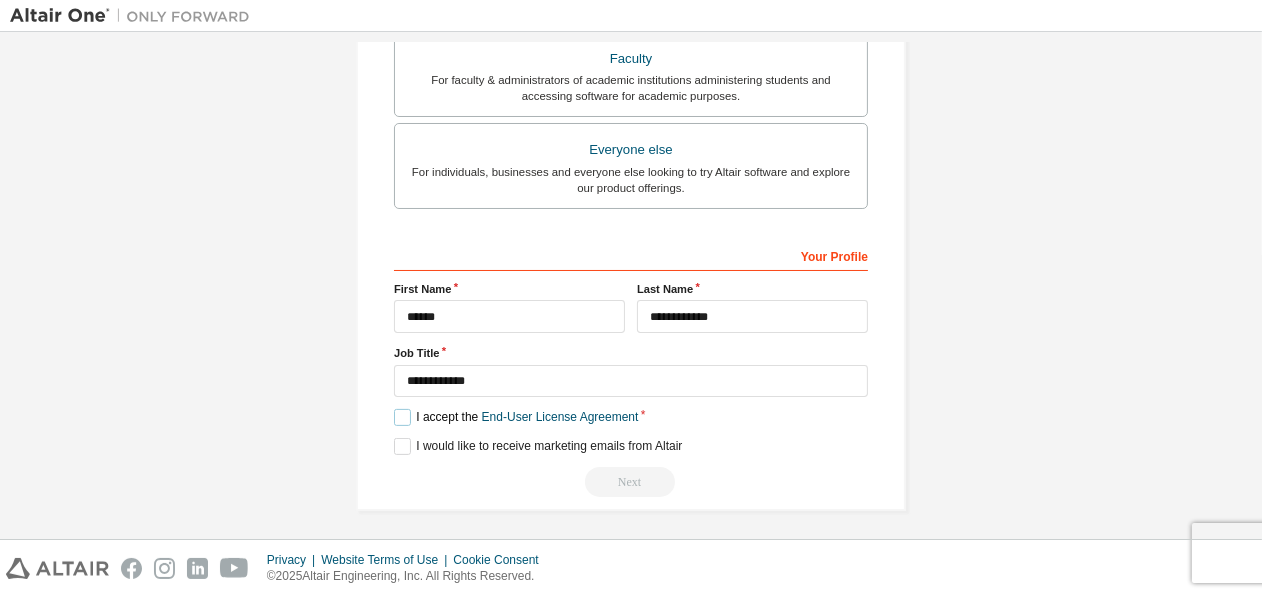 click on "I accept the    End-User License Agreement" at bounding box center [516, 417] 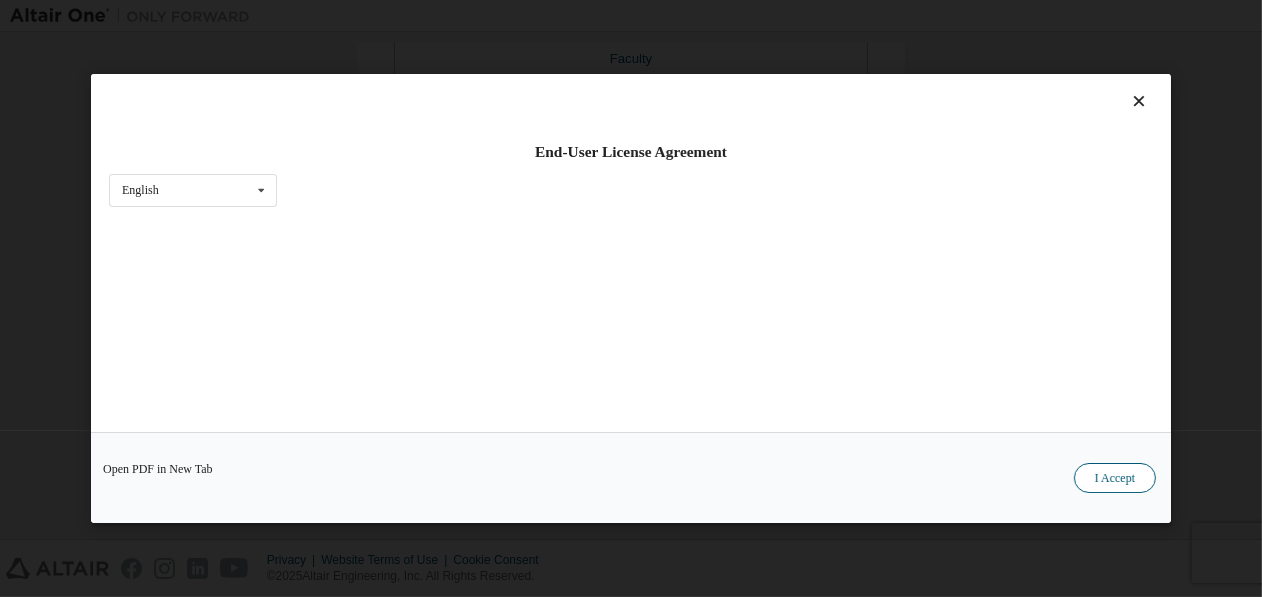 click on "I Accept" at bounding box center (1115, 478) 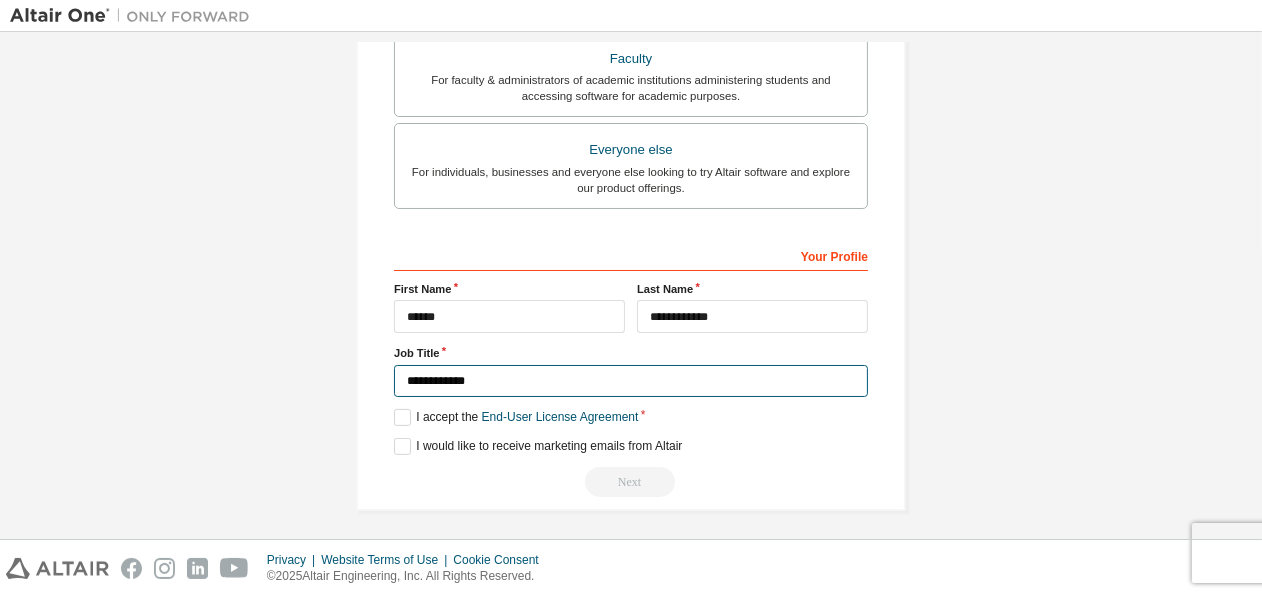 click on "**********" at bounding box center [631, 381] 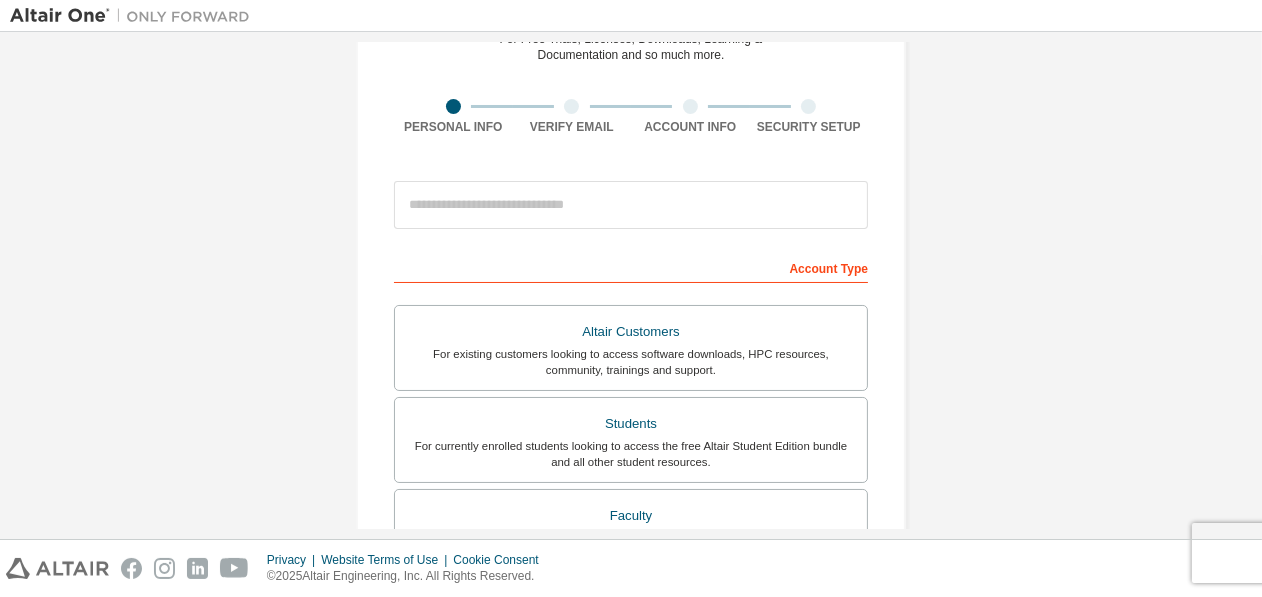 scroll, scrollTop: 103, scrollLeft: 0, axis: vertical 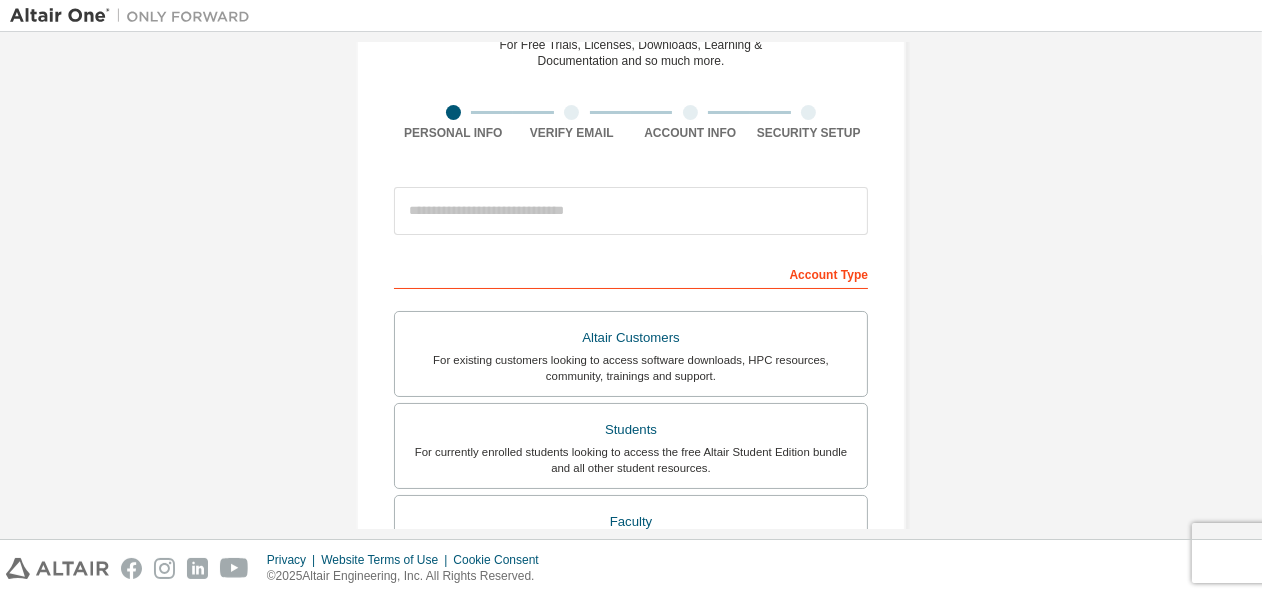 type on "**********" 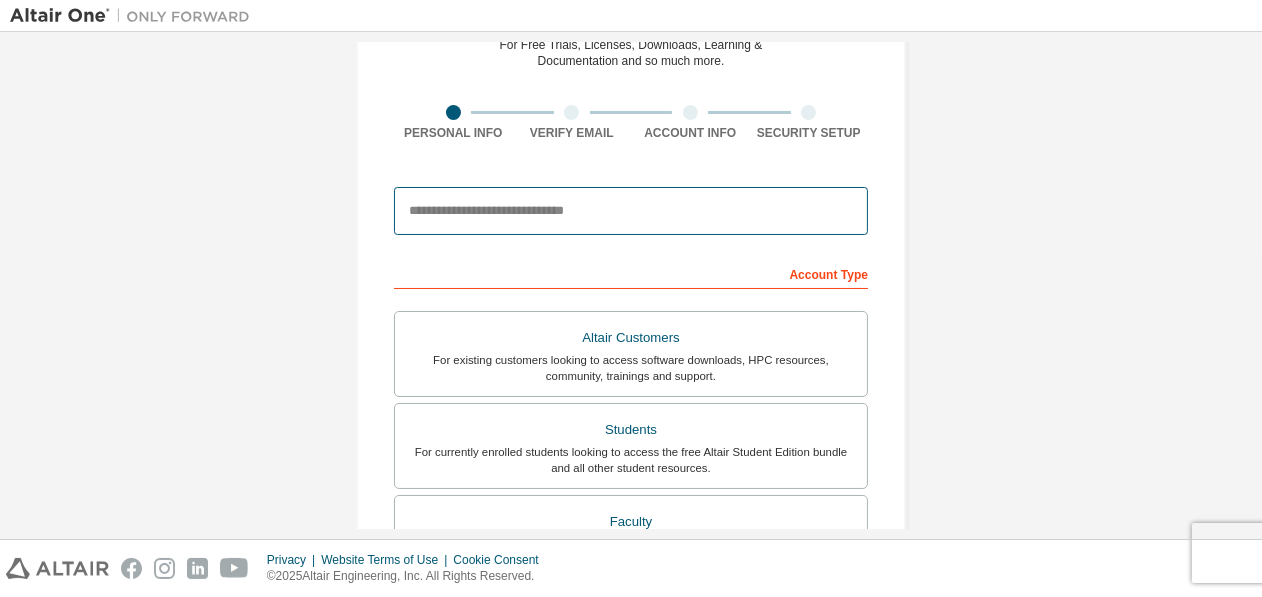 click at bounding box center [631, 211] 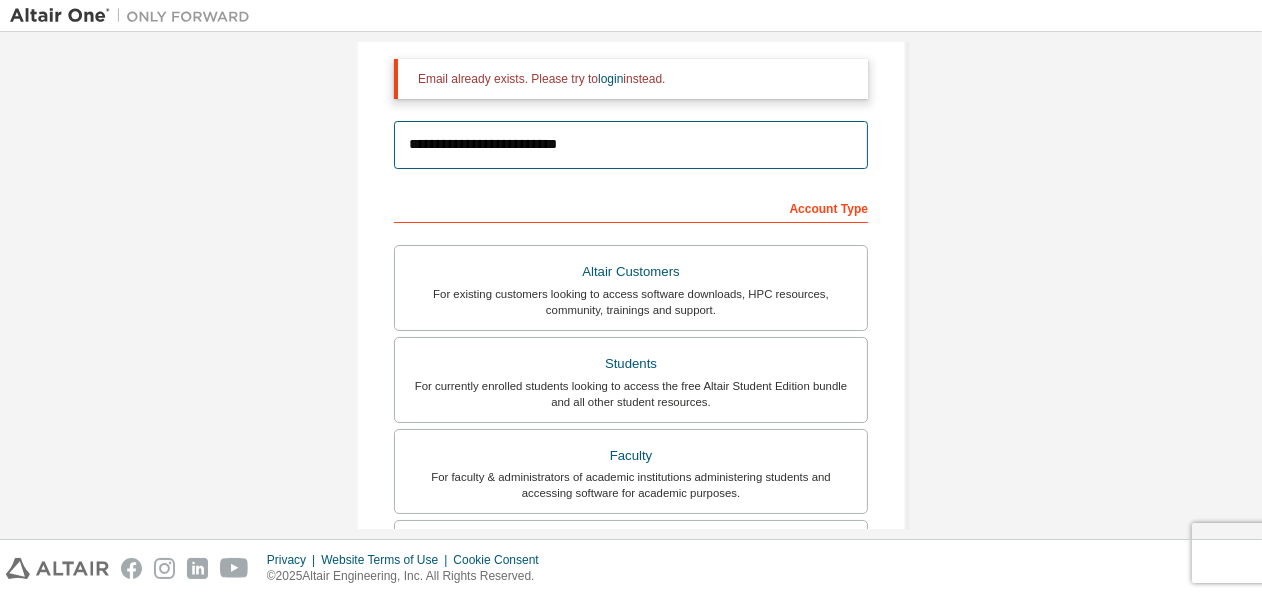 scroll, scrollTop: 215, scrollLeft: 0, axis: vertical 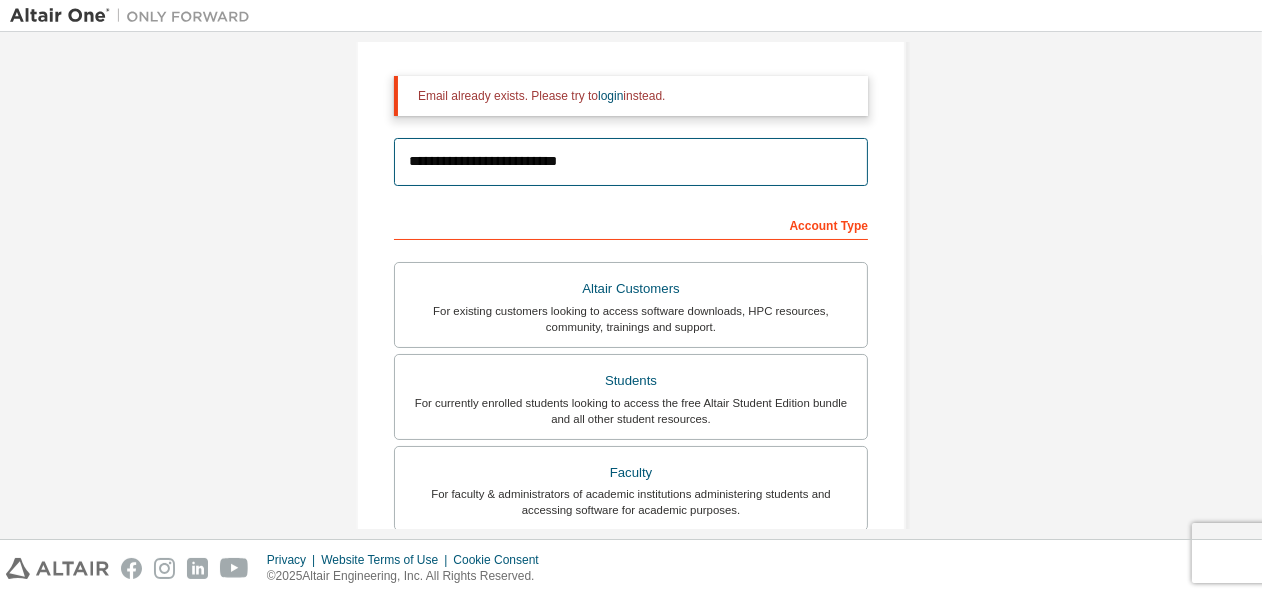 click on "**********" at bounding box center (631, 162) 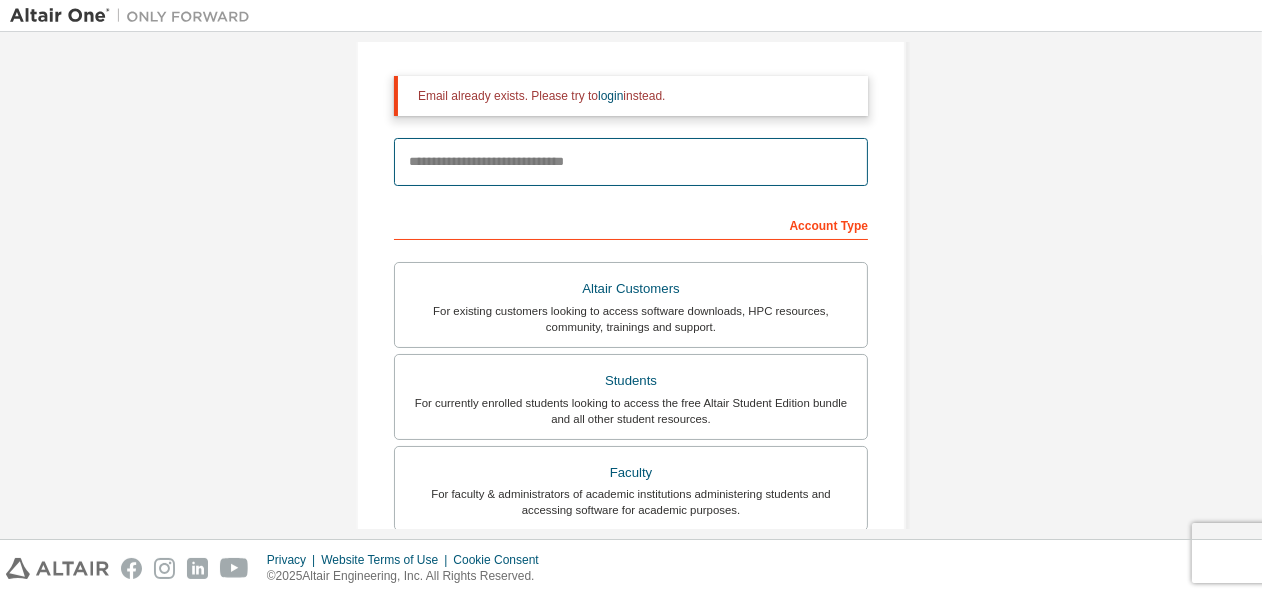 scroll, scrollTop: 152, scrollLeft: 0, axis: vertical 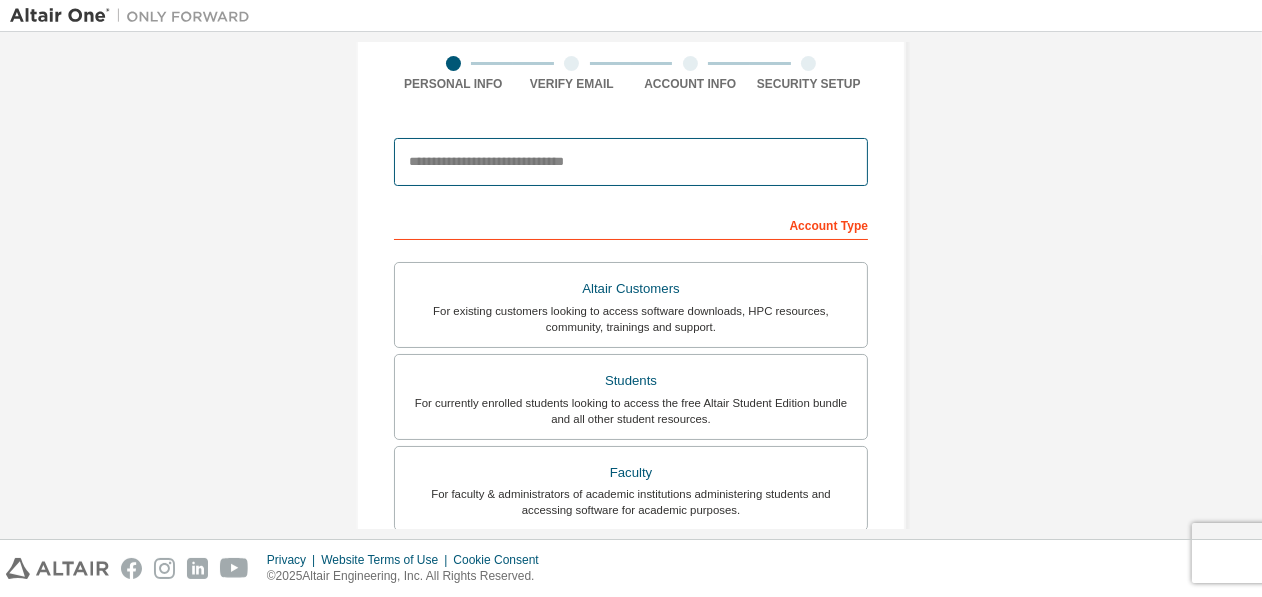 click at bounding box center (631, 162) 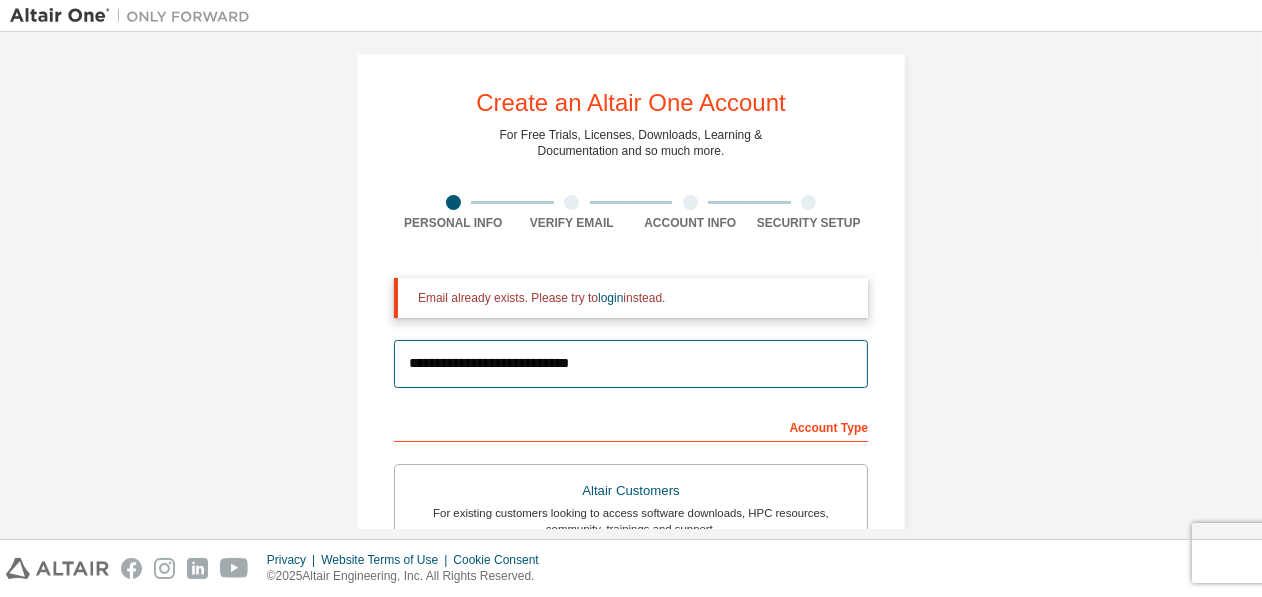 scroll, scrollTop: 0, scrollLeft: 0, axis: both 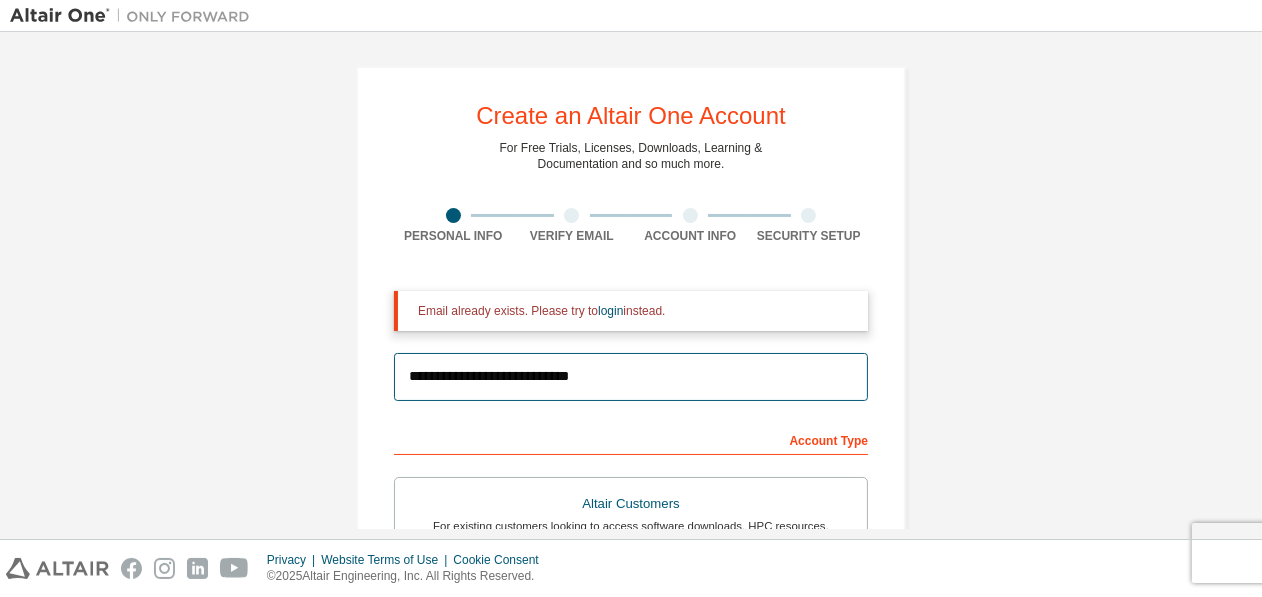 drag, startPoint x: 614, startPoint y: 384, endPoint x: 299, endPoint y: 363, distance: 315.69922 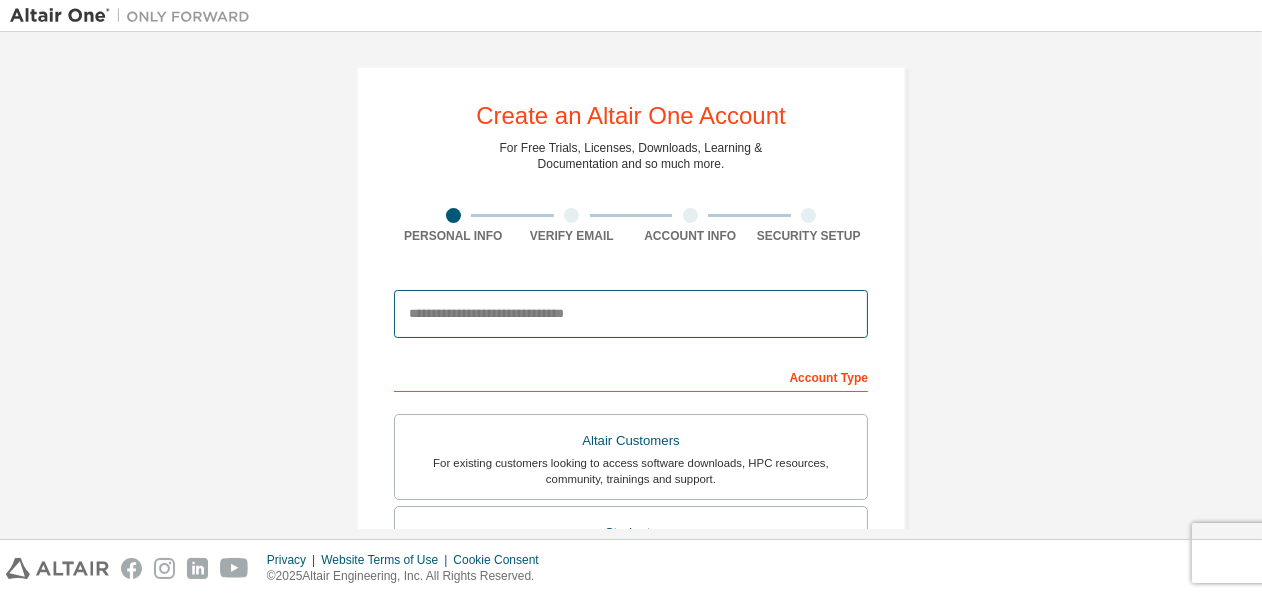 click at bounding box center (631, 314) 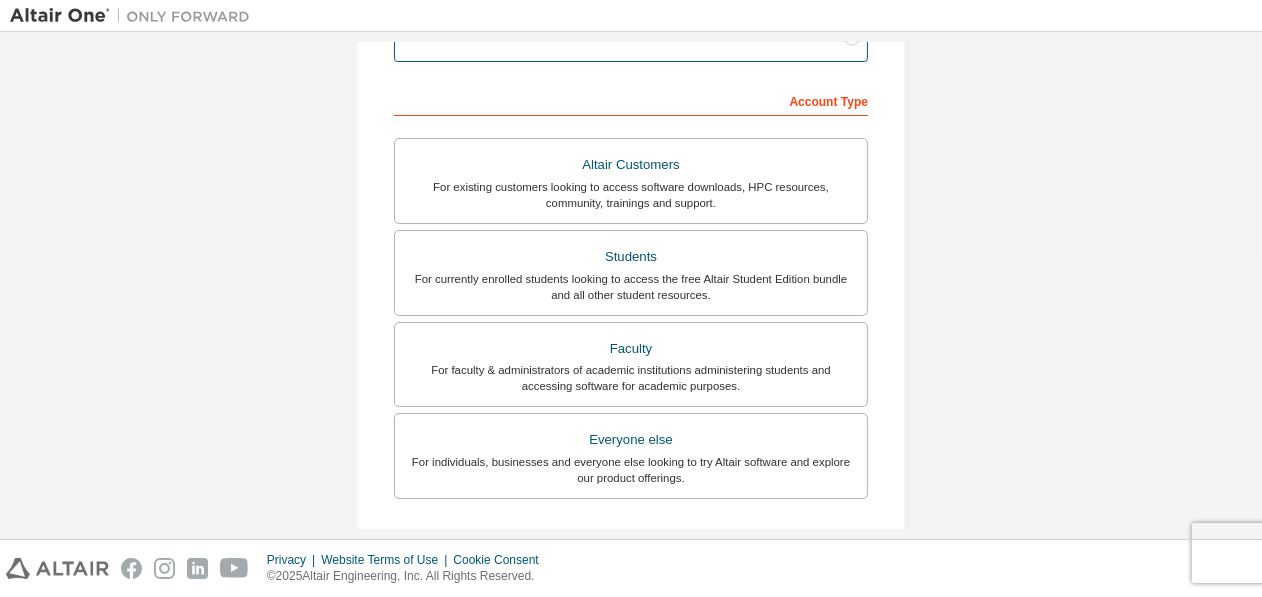 scroll, scrollTop: 159, scrollLeft: 0, axis: vertical 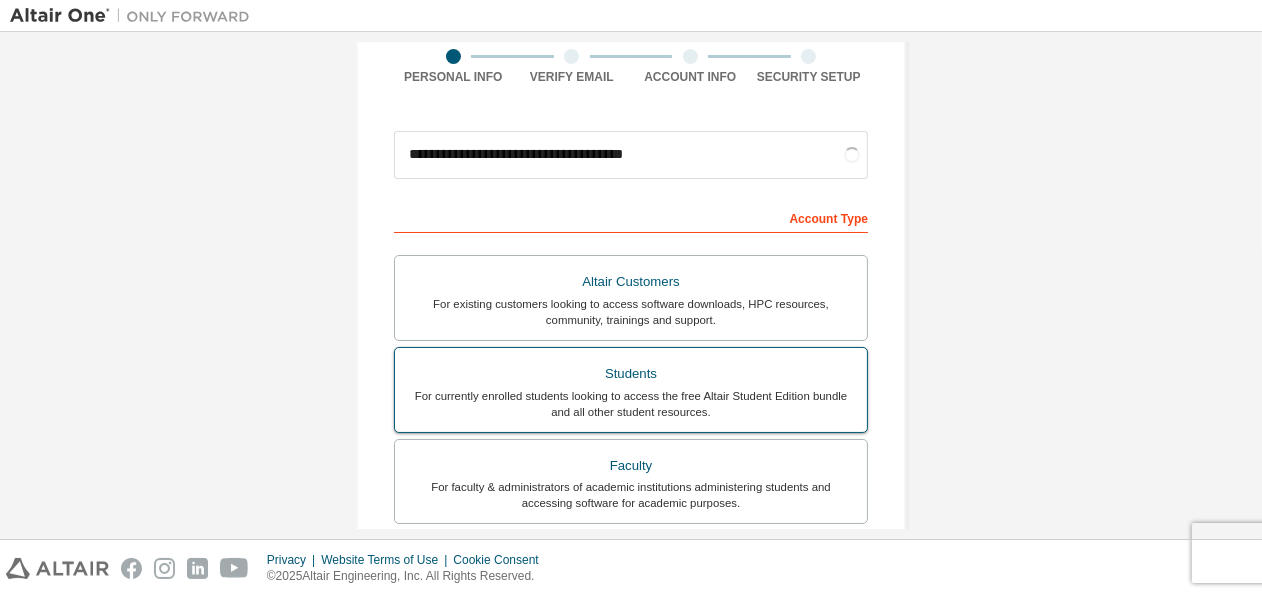 click on "For currently enrolled students looking to access the free Altair Student Edition bundle and all other student resources." at bounding box center (631, 404) 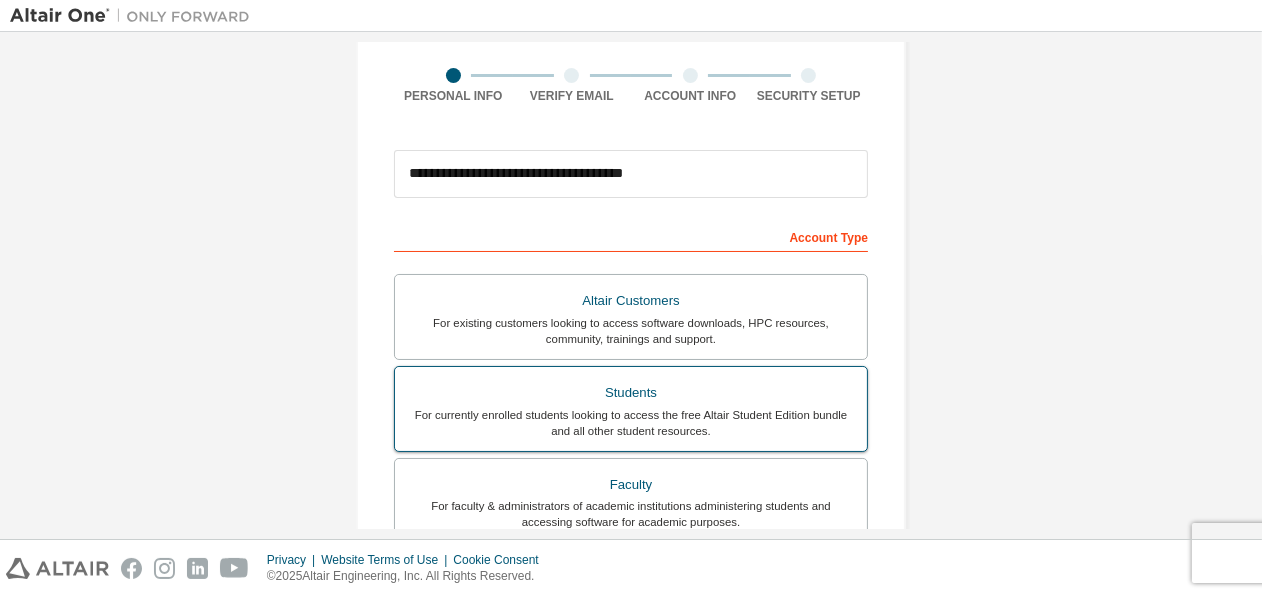 scroll, scrollTop: 566, scrollLeft: 0, axis: vertical 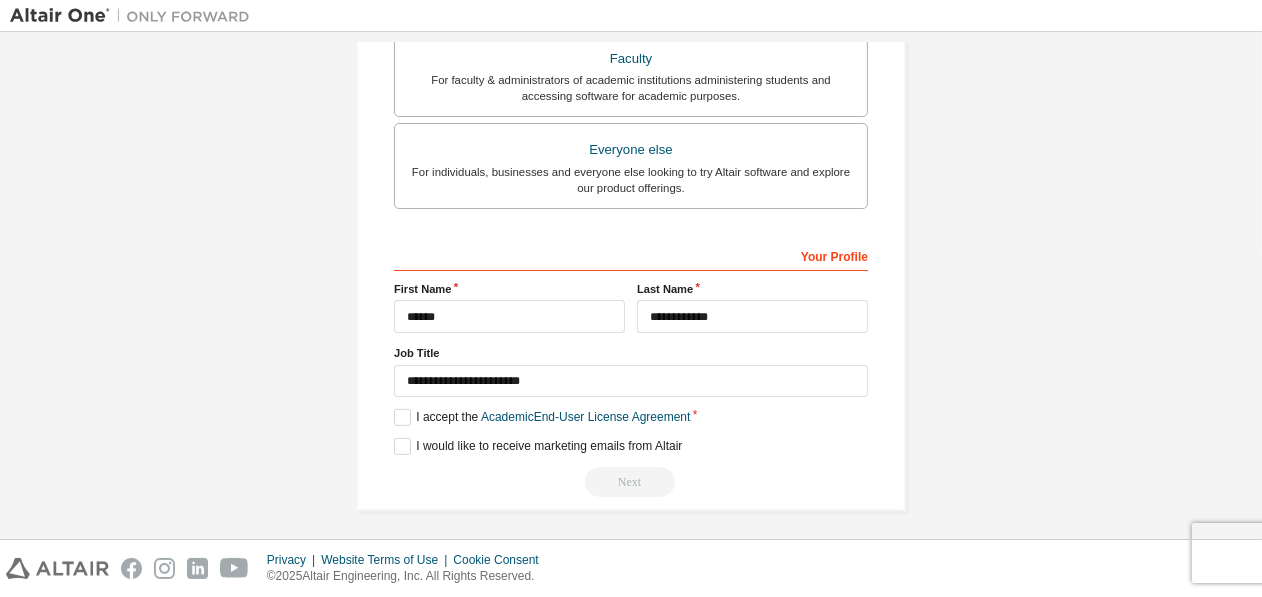 click on "**********" at bounding box center [631, 368] 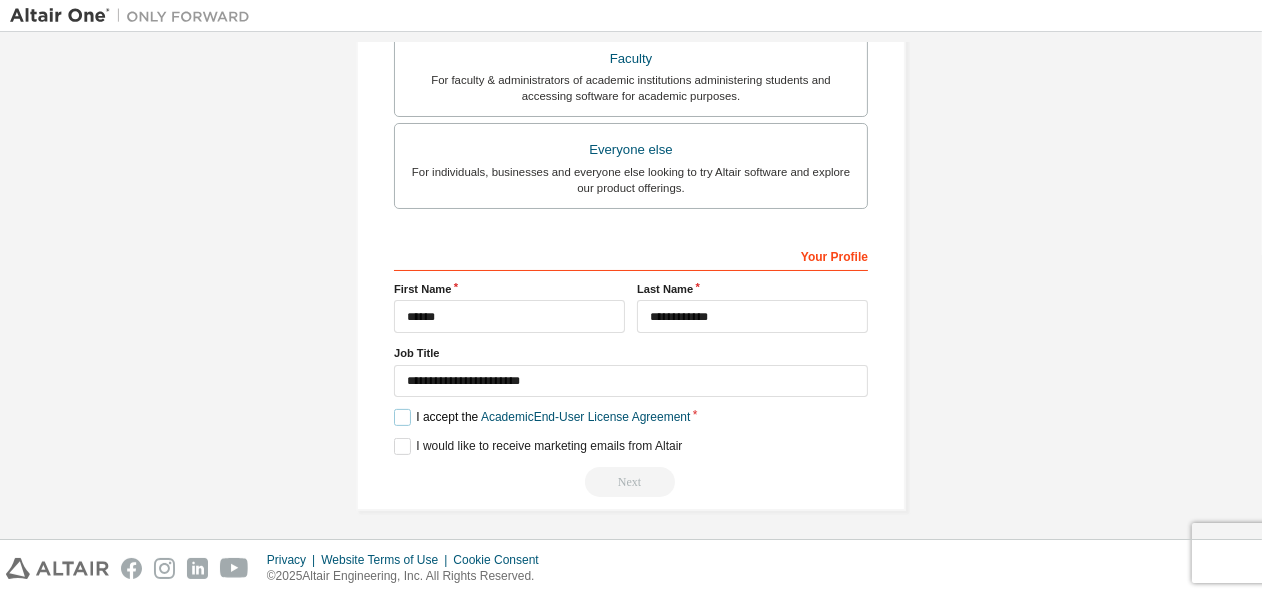click on "I accept the   Academic   End-User License Agreement" at bounding box center (542, 417) 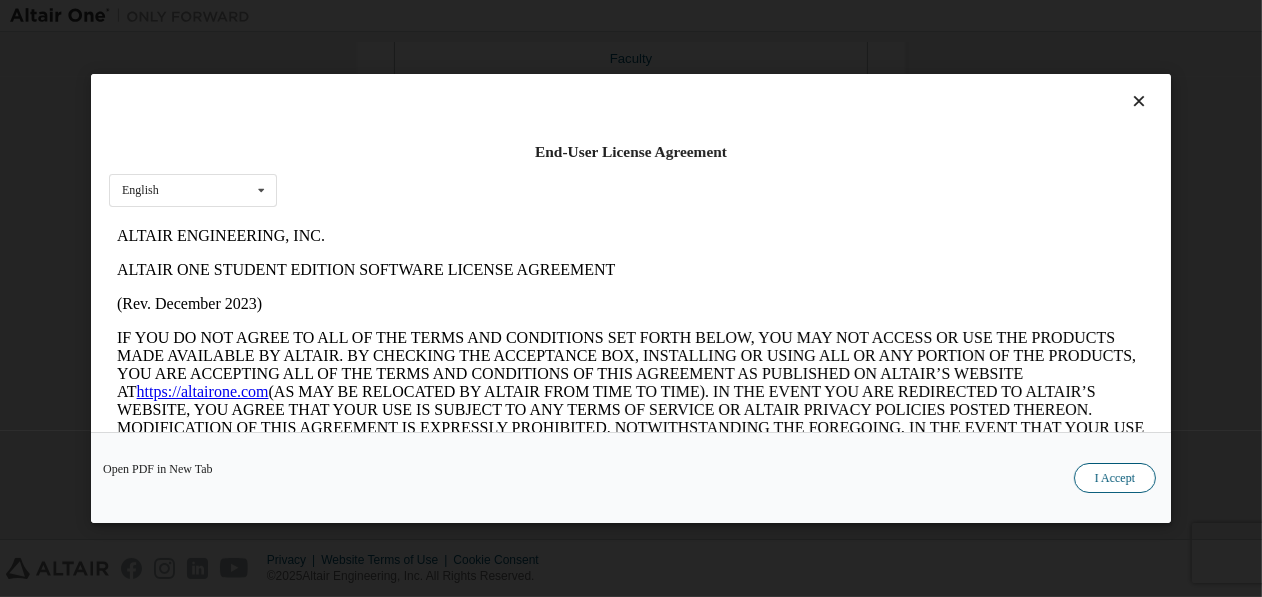 scroll, scrollTop: 0, scrollLeft: 0, axis: both 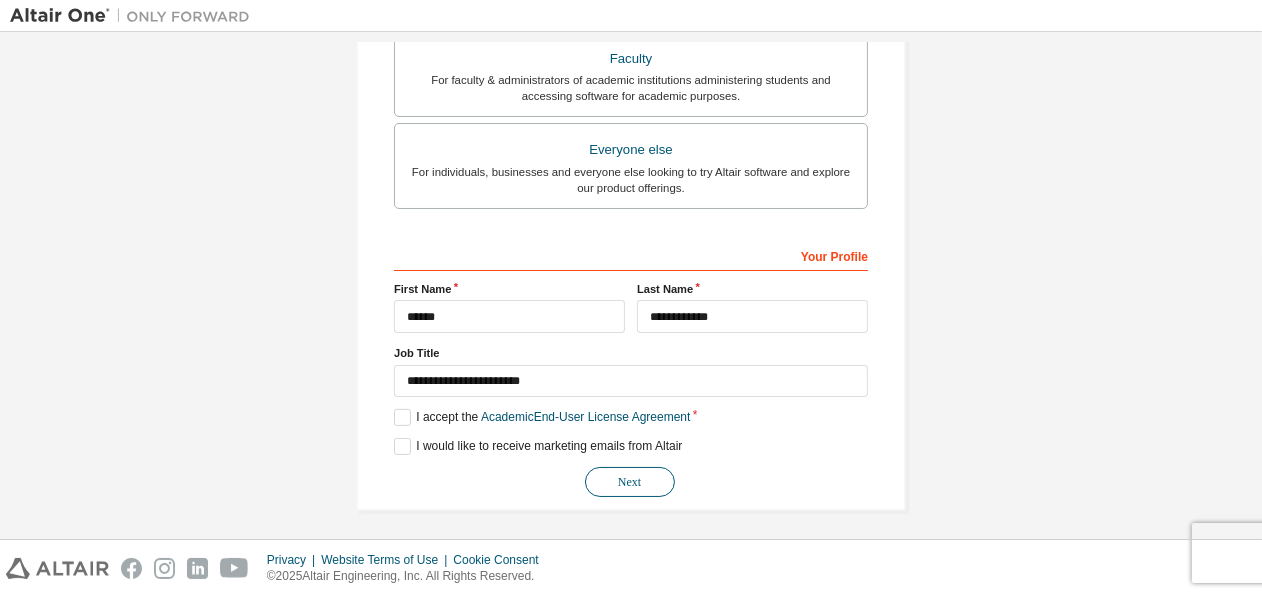 click on "Next" at bounding box center (630, 482) 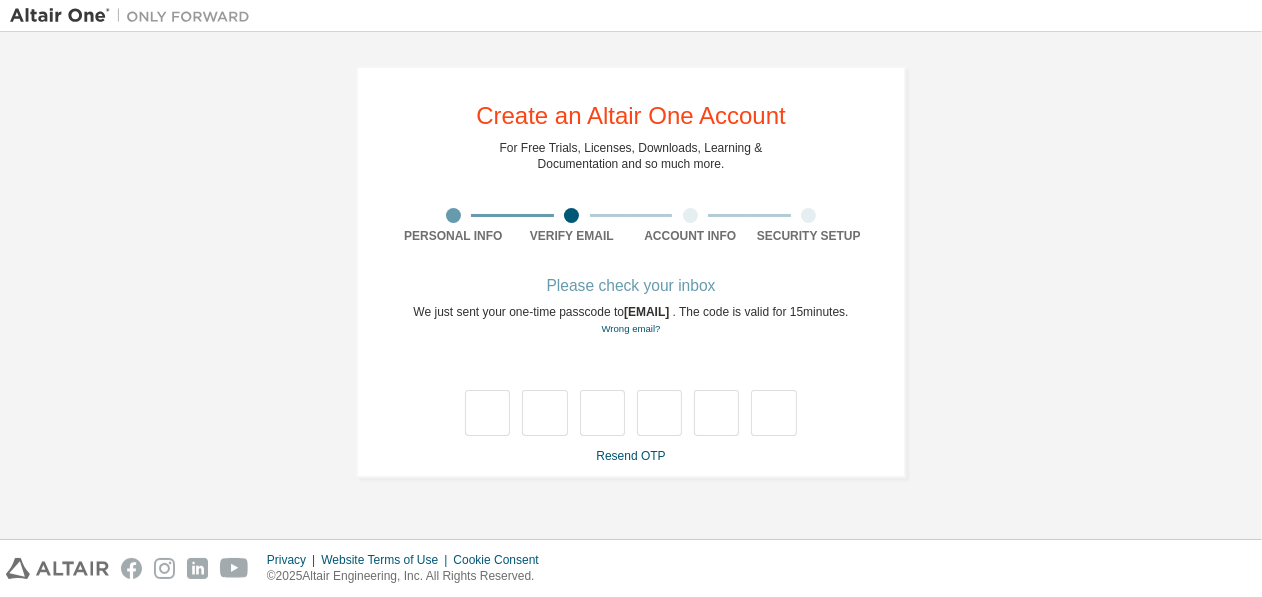 scroll, scrollTop: 0, scrollLeft: 0, axis: both 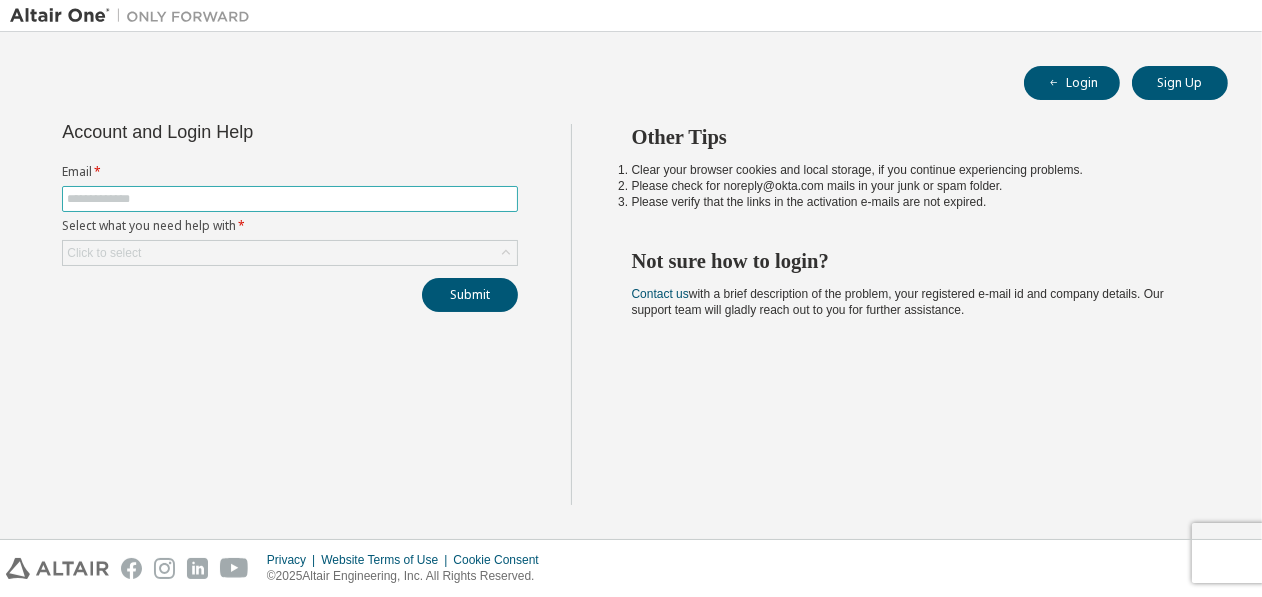 click at bounding box center [290, 199] 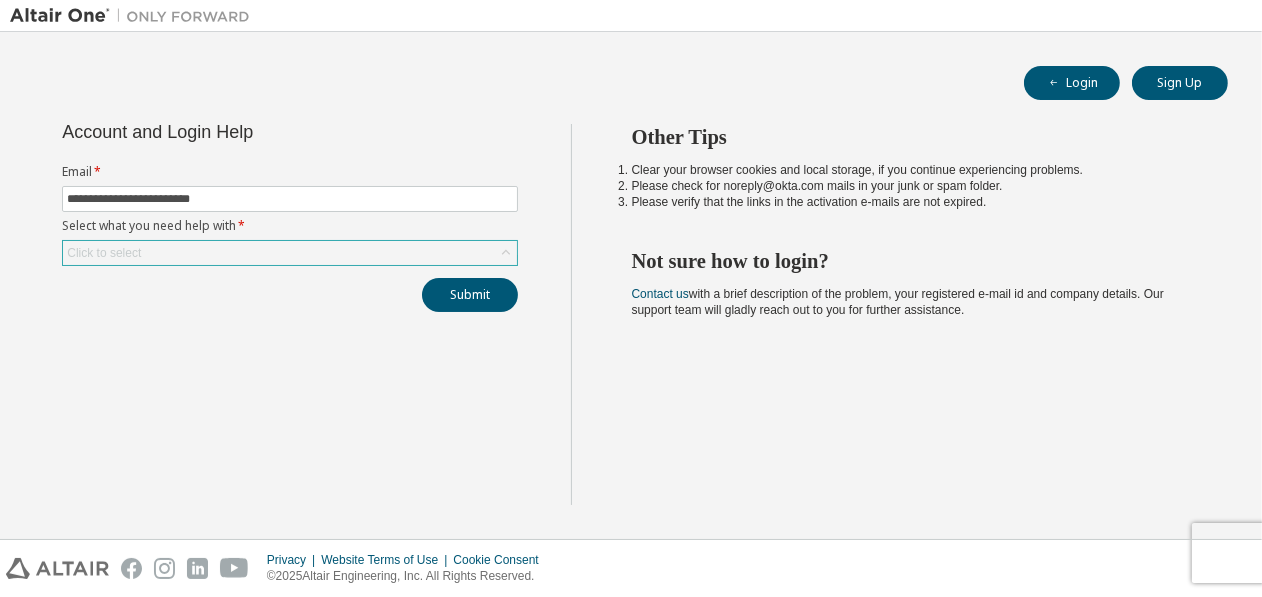 click on "Click to select" at bounding box center (290, 253) 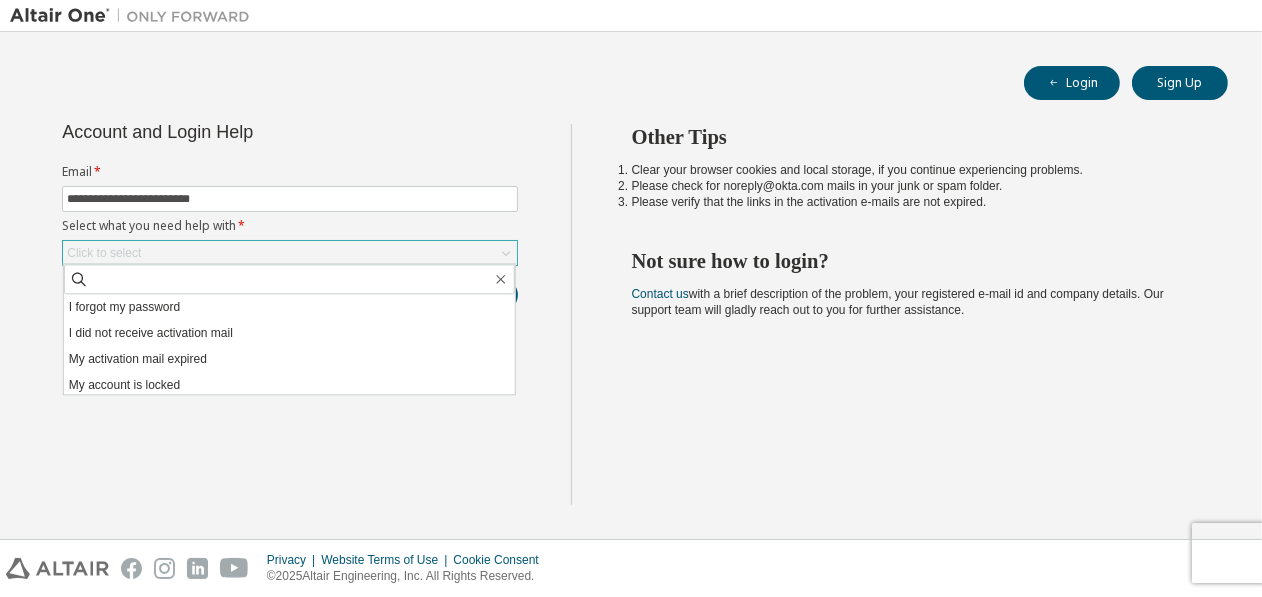 click on "Click to select" at bounding box center [290, 253] 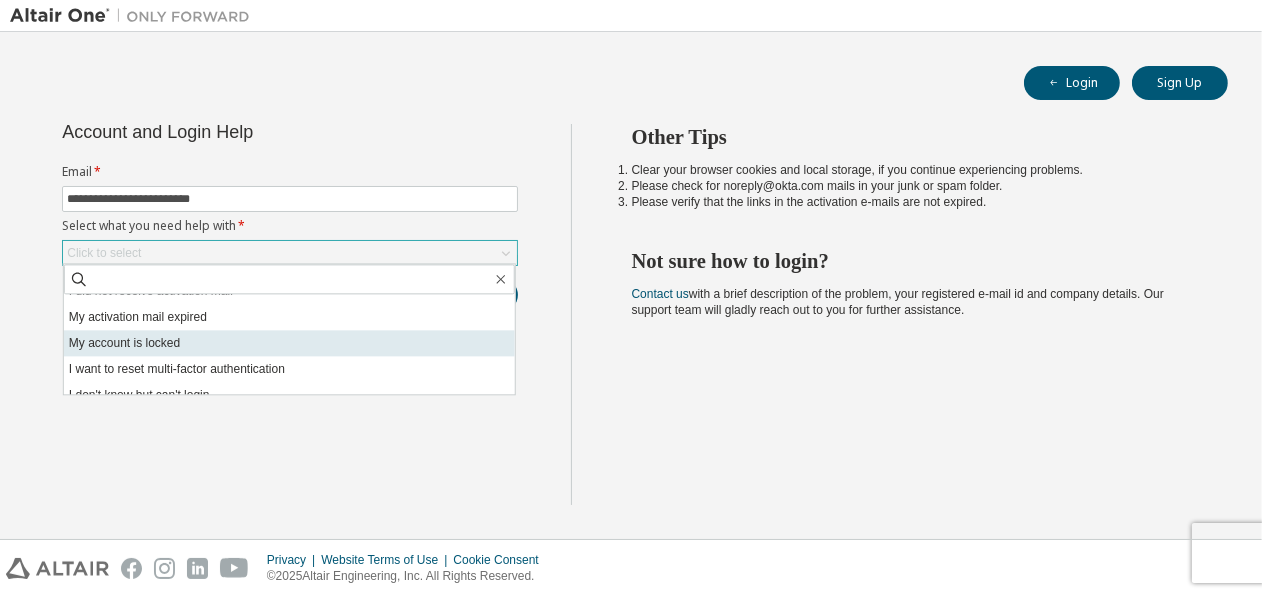 scroll, scrollTop: 56, scrollLeft: 0, axis: vertical 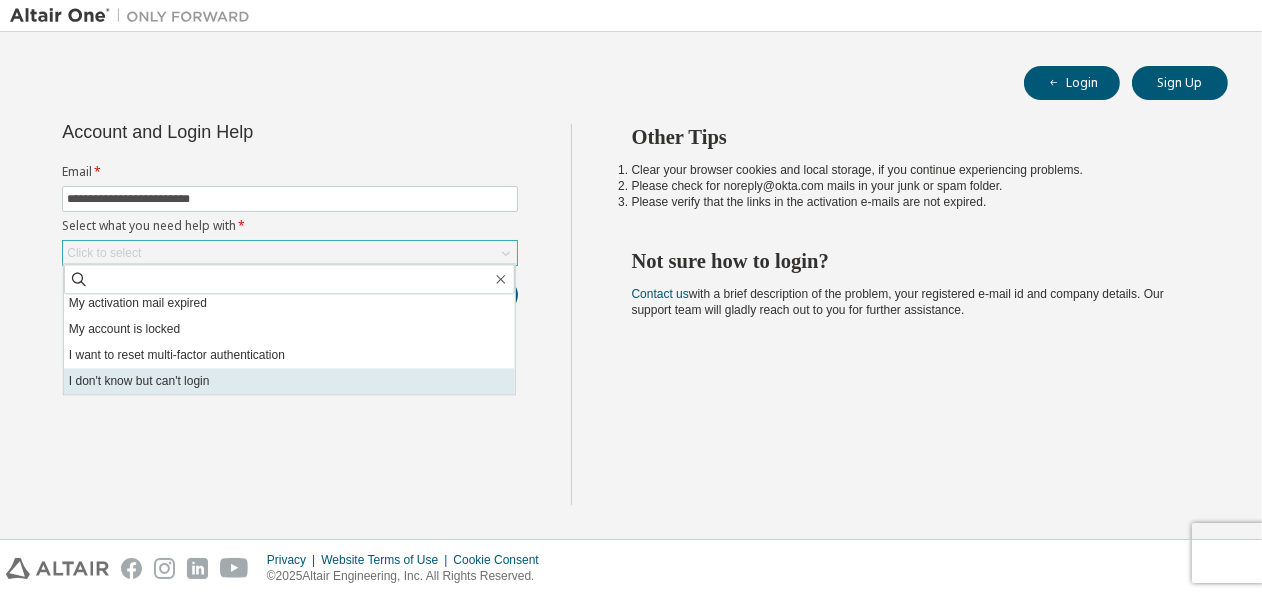 click on "I don't know but can't login" at bounding box center (289, 381) 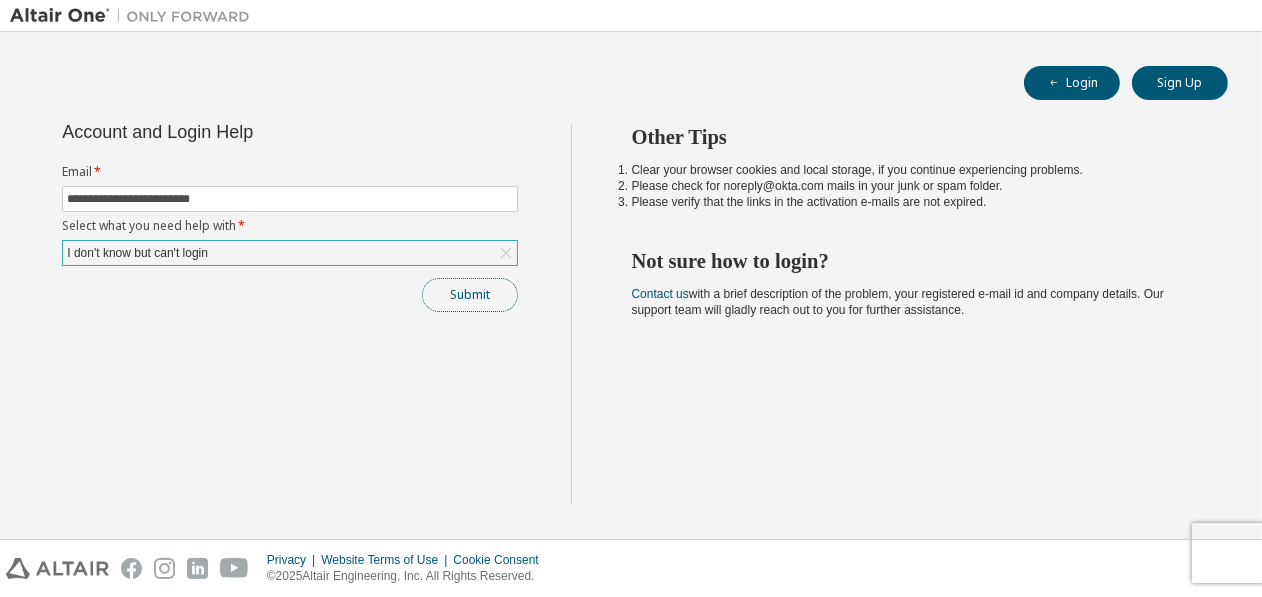 click on "Submit" at bounding box center (470, 295) 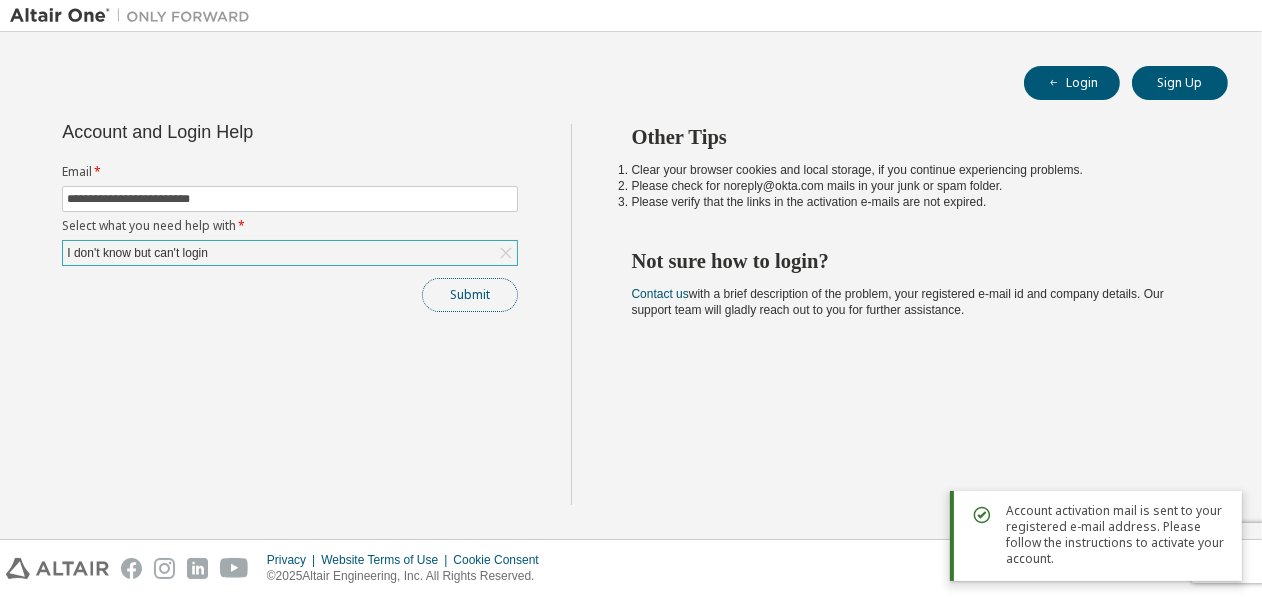 click on "Submit" at bounding box center [470, 295] 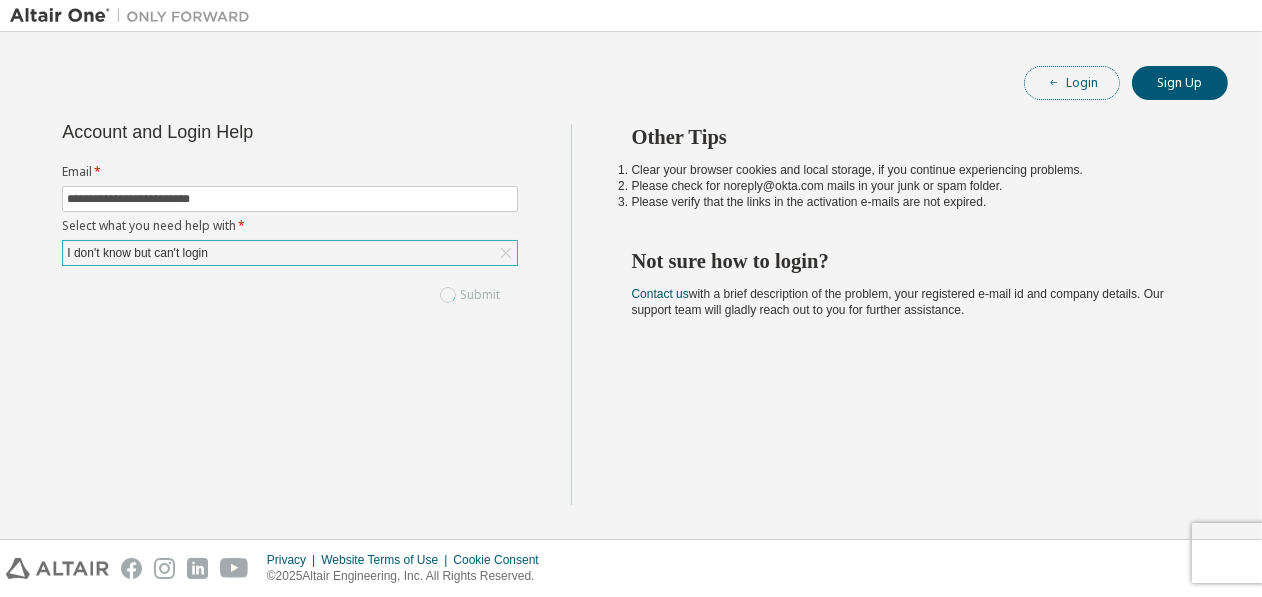 click on "Login" at bounding box center [1072, 83] 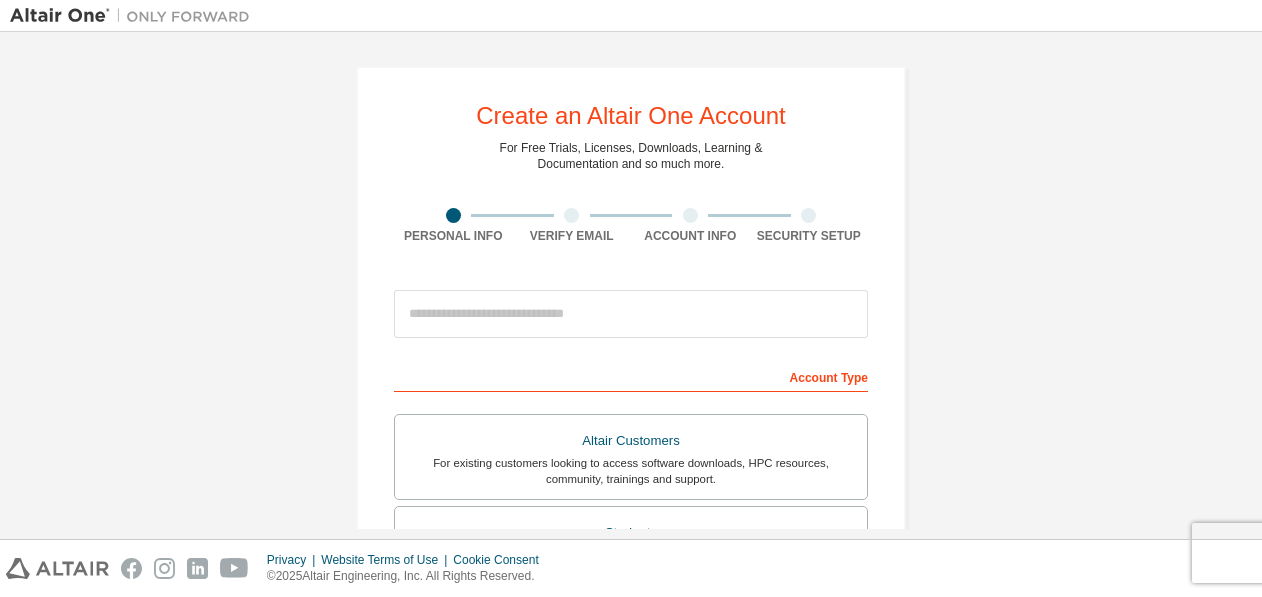 scroll, scrollTop: 0, scrollLeft: 0, axis: both 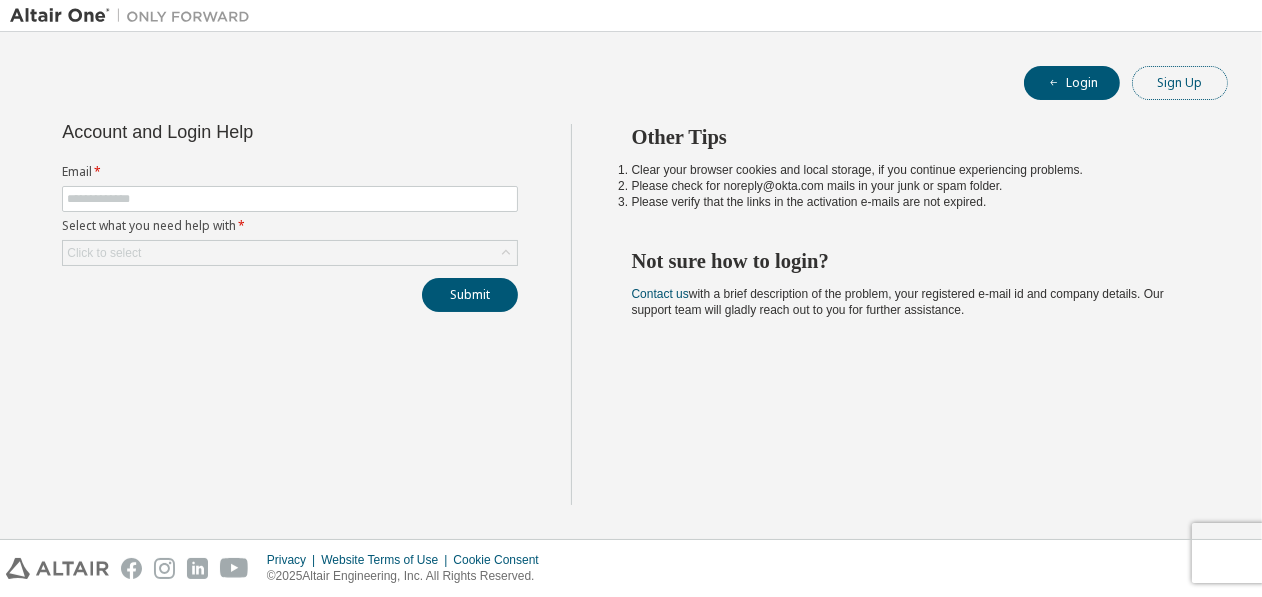 click on "Sign Up" at bounding box center (1180, 83) 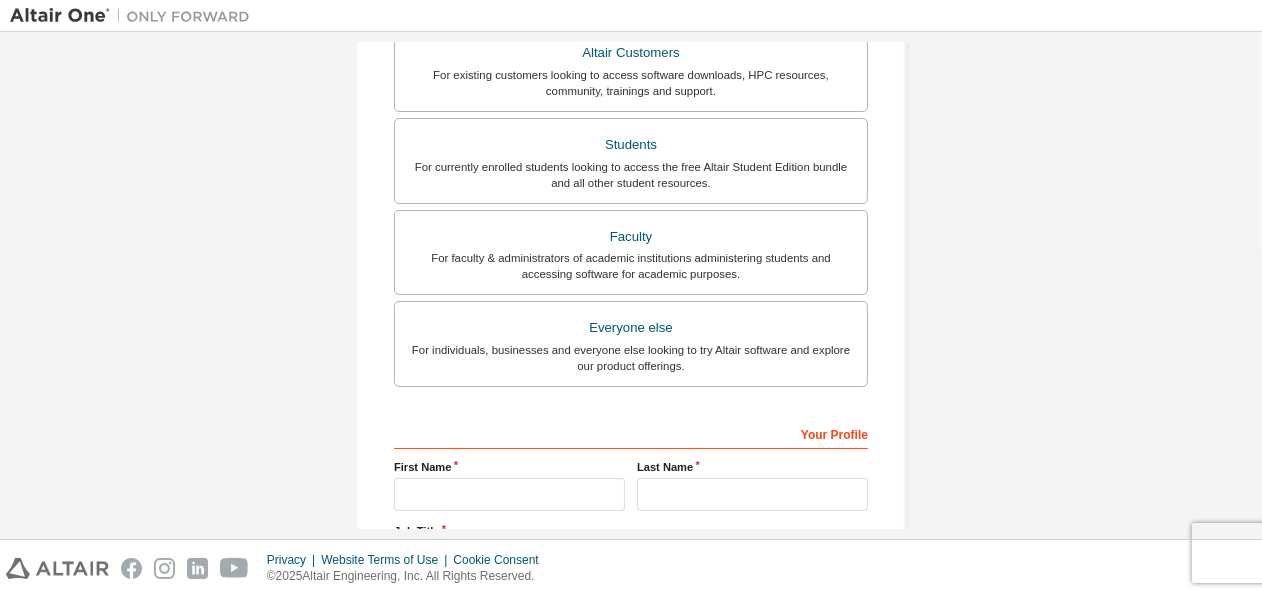 scroll, scrollTop: 566, scrollLeft: 0, axis: vertical 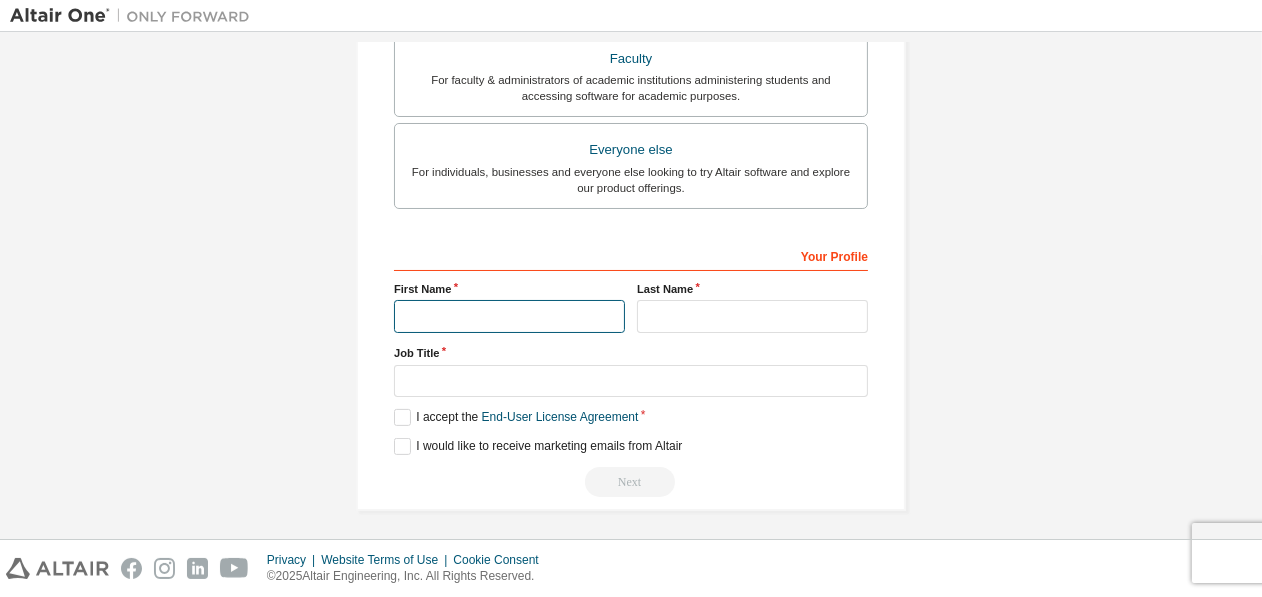 click at bounding box center (509, 316) 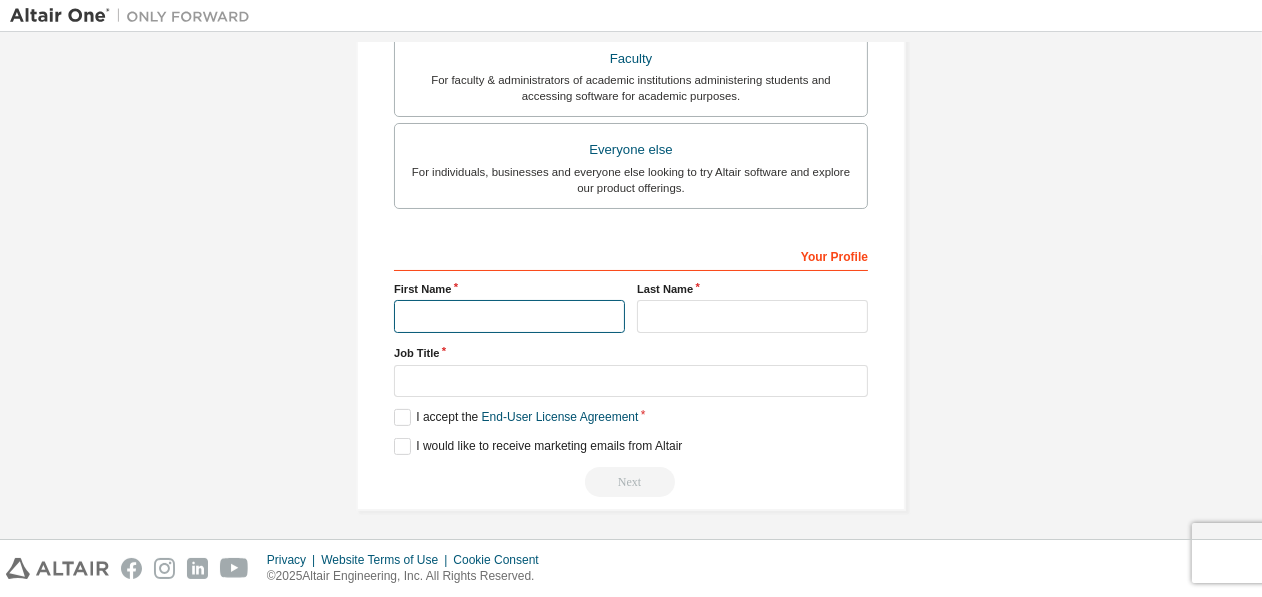 type on "******" 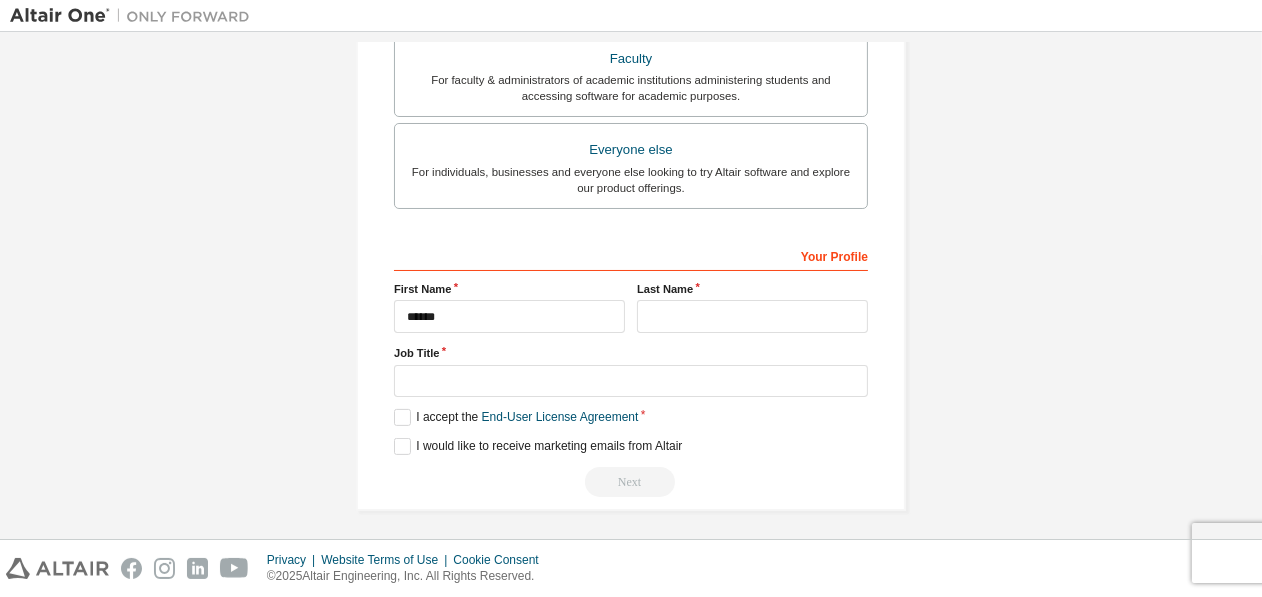 type on "**********" 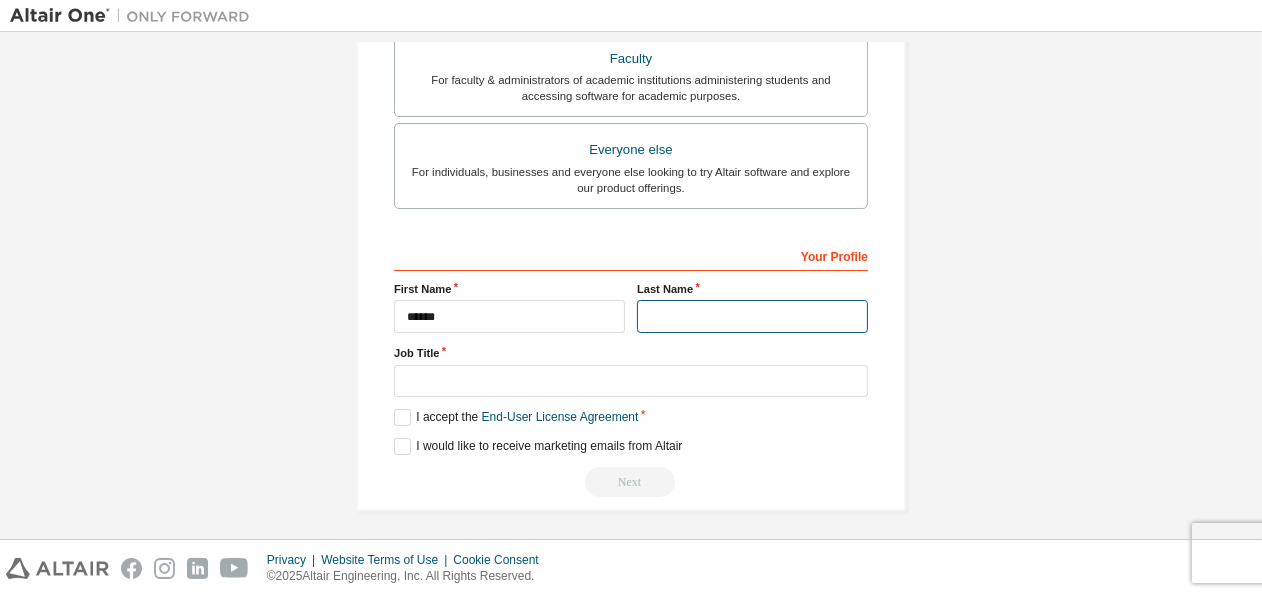 type on "**********" 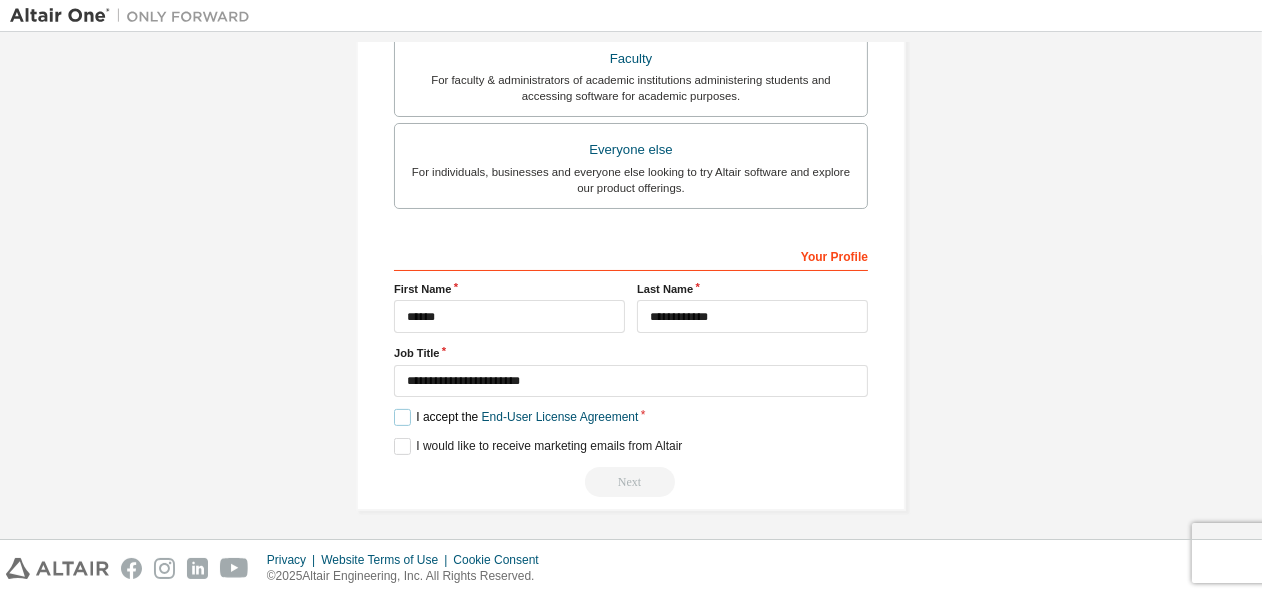 click on "I accept the    End-User License Agreement" at bounding box center [516, 417] 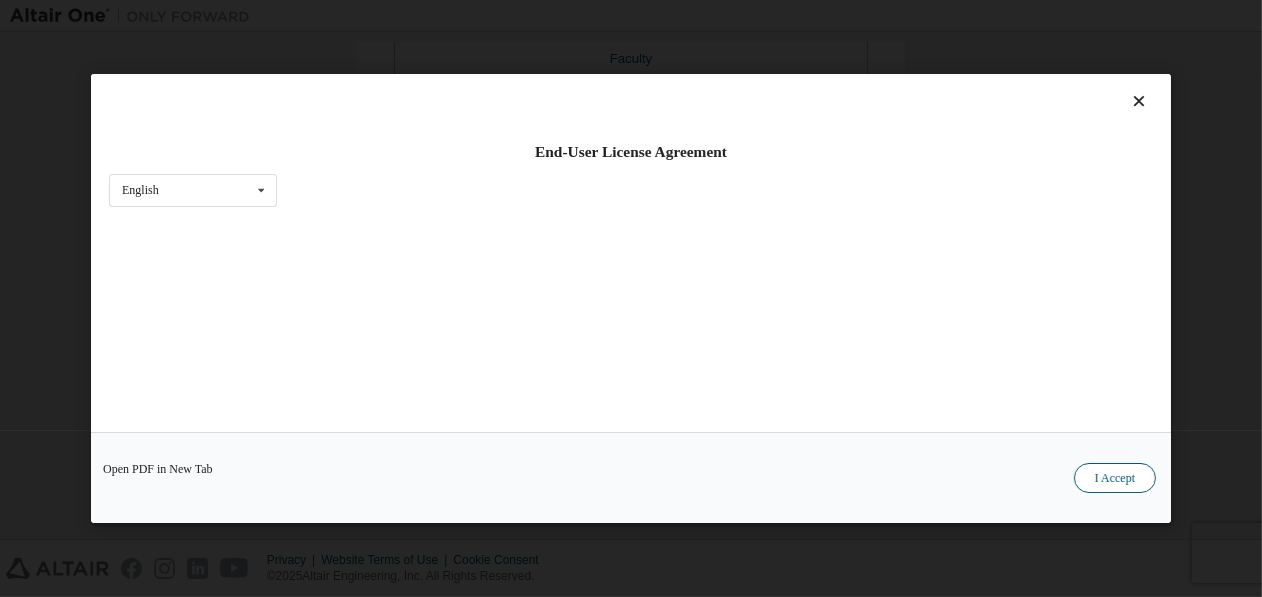 click on "I Accept" at bounding box center [1115, 478] 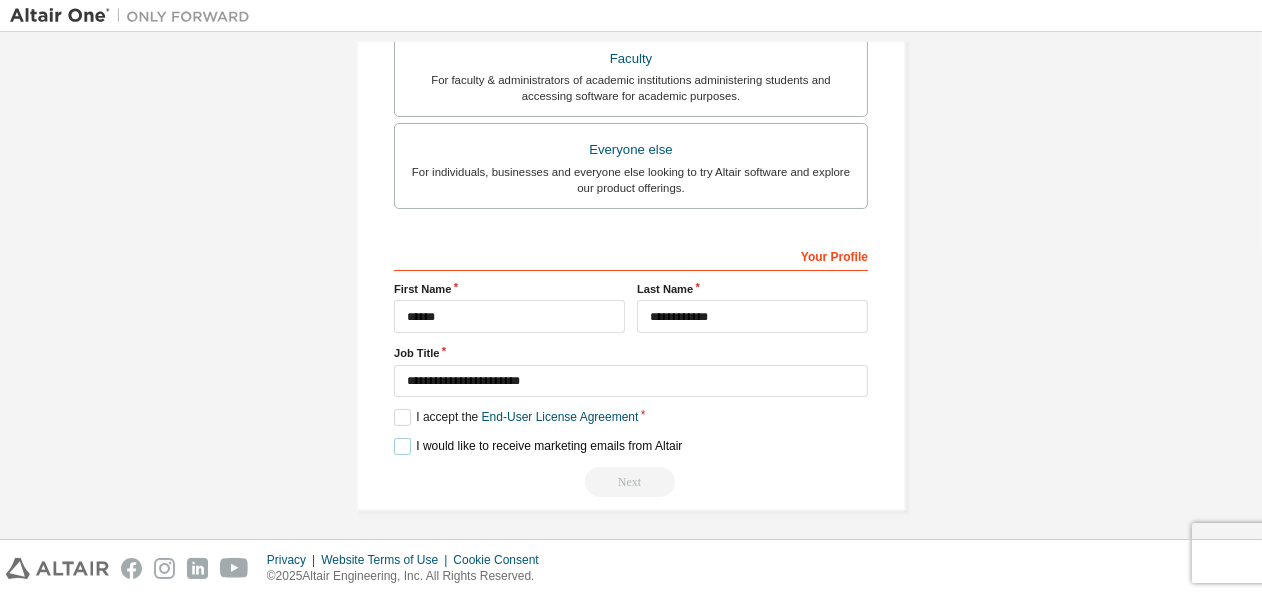 click on "I would like to receive marketing emails from Altair" at bounding box center [538, 446] 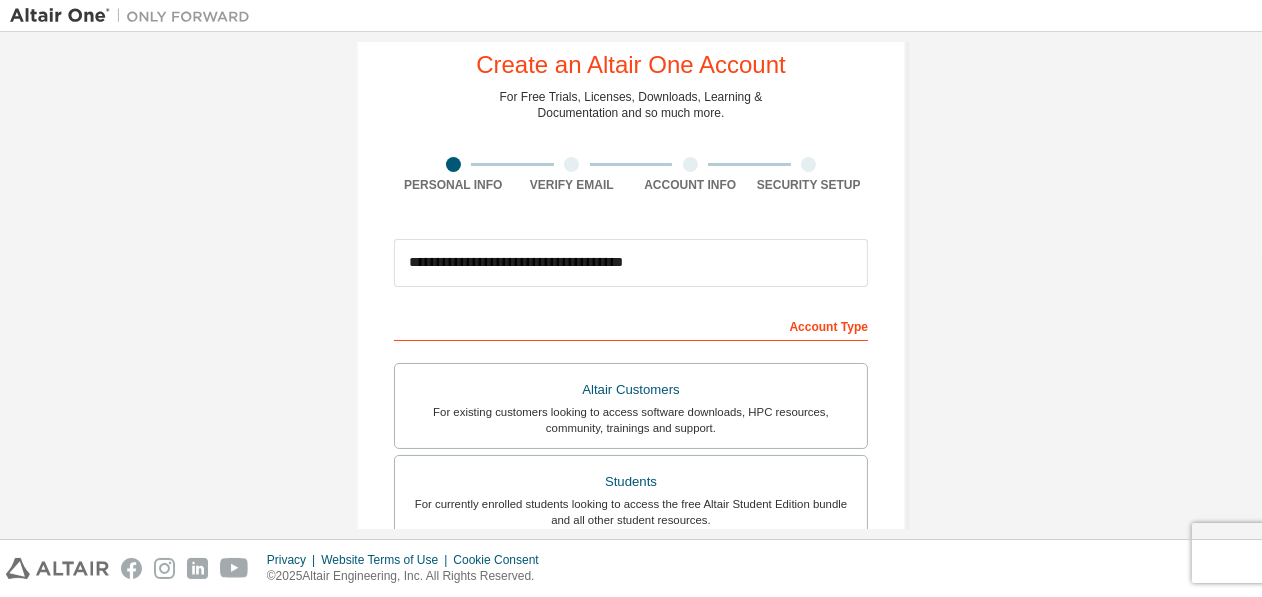 scroll, scrollTop: 50, scrollLeft: 0, axis: vertical 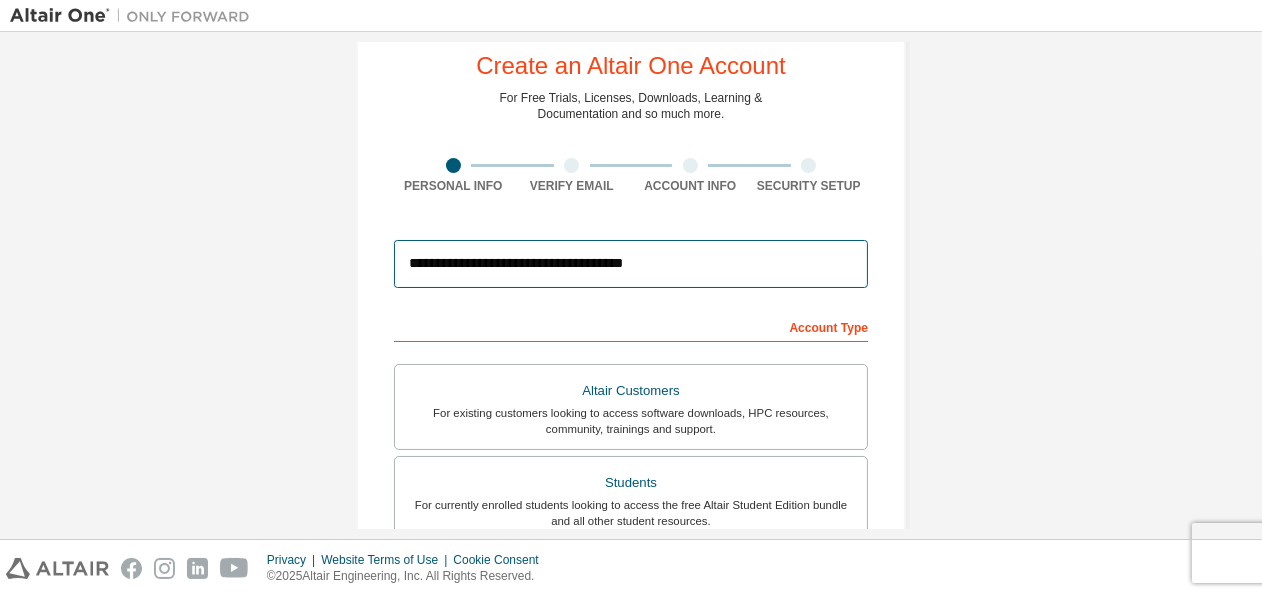 drag, startPoint x: 695, startPoint y: 269, endPoint x: 316, endPoint y: 259, distance: 379.1319 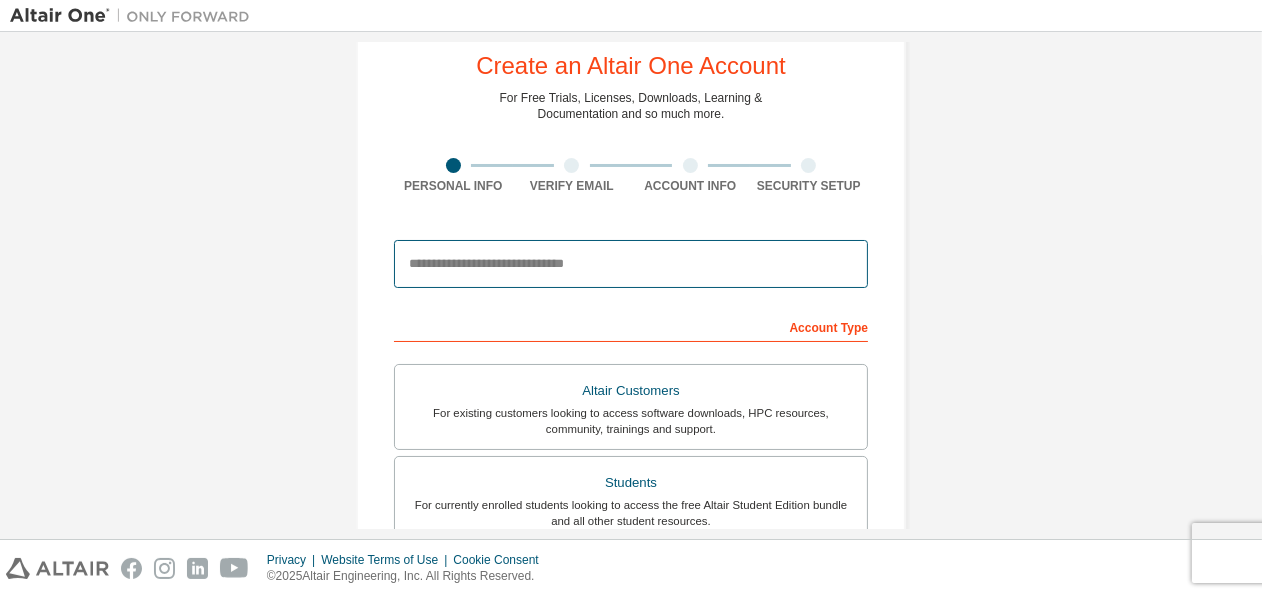 click at bounding box center (631, 264) 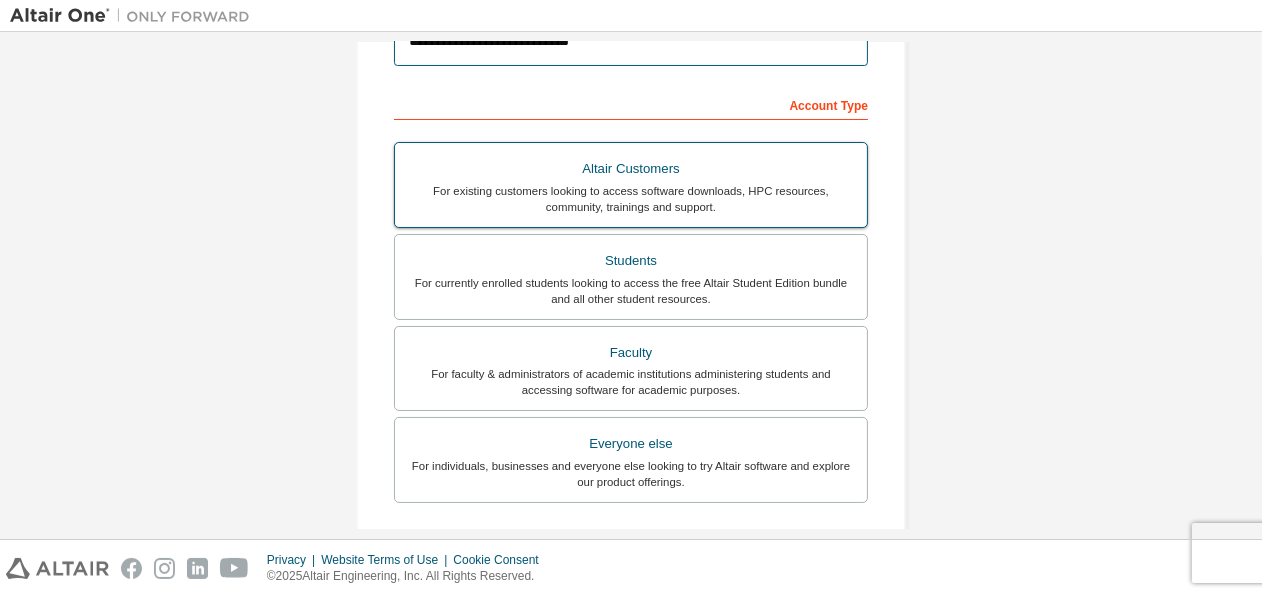 scroll, scrollTop: 333, scrollLeft: 0, axis: vertical 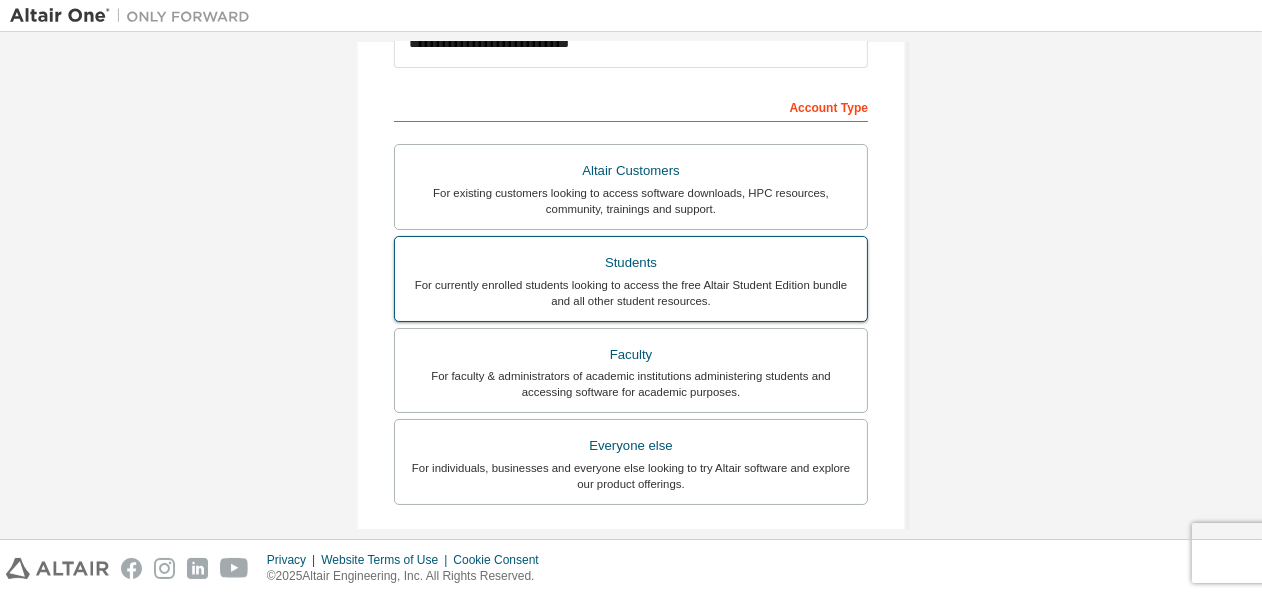 click on "For currently enrolled students looking to access the free Altair Student Edition bundle and all other student resources." at bounding box center [631, 293] 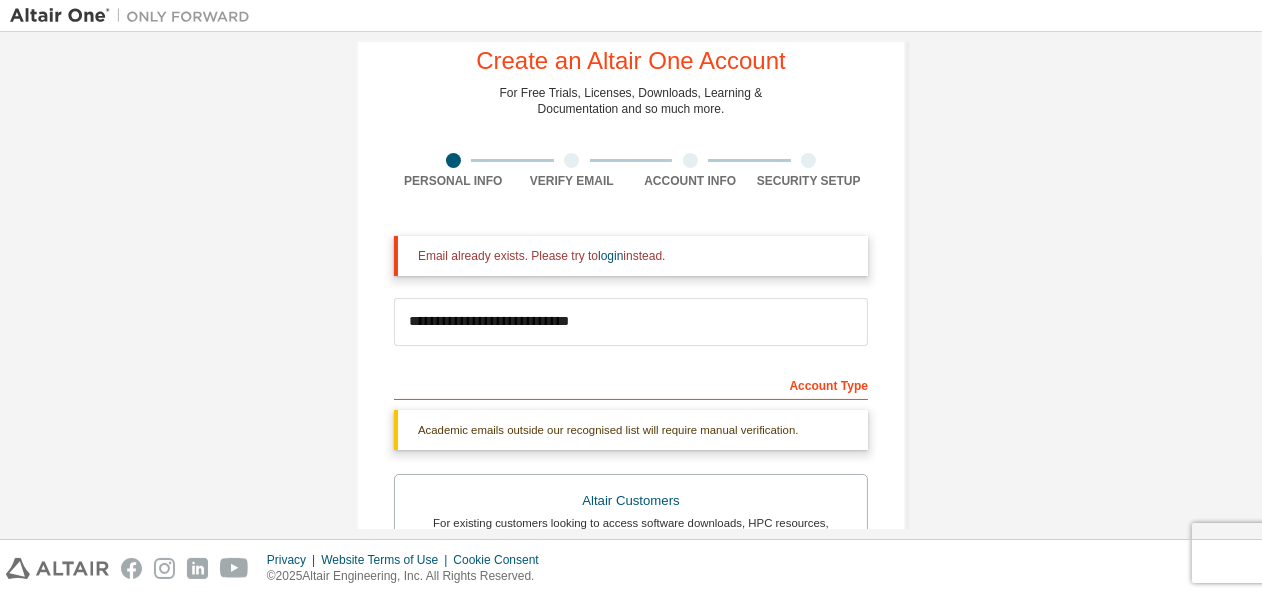 scroll, scrollTop: 54, scrollLeft: 0, axis: vertical 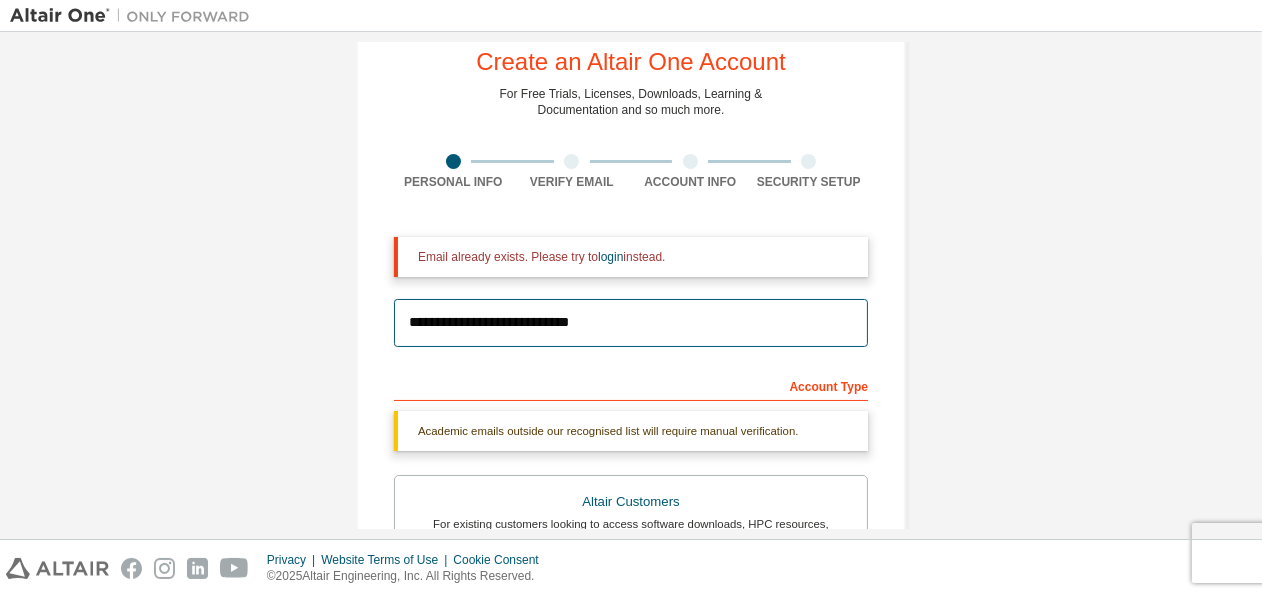 drag, startPoint x: 610, startPoint y: 330, endPoint x: 366, endPoint y: 299, distance: 245.96138 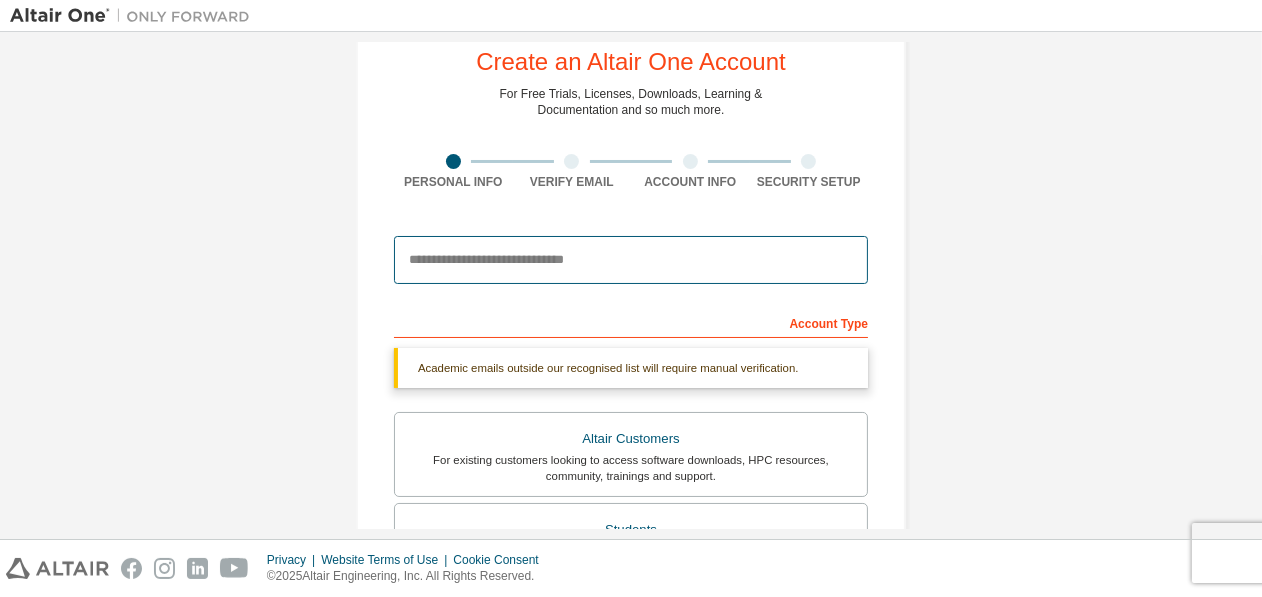 click at bounding box center [631, 260] 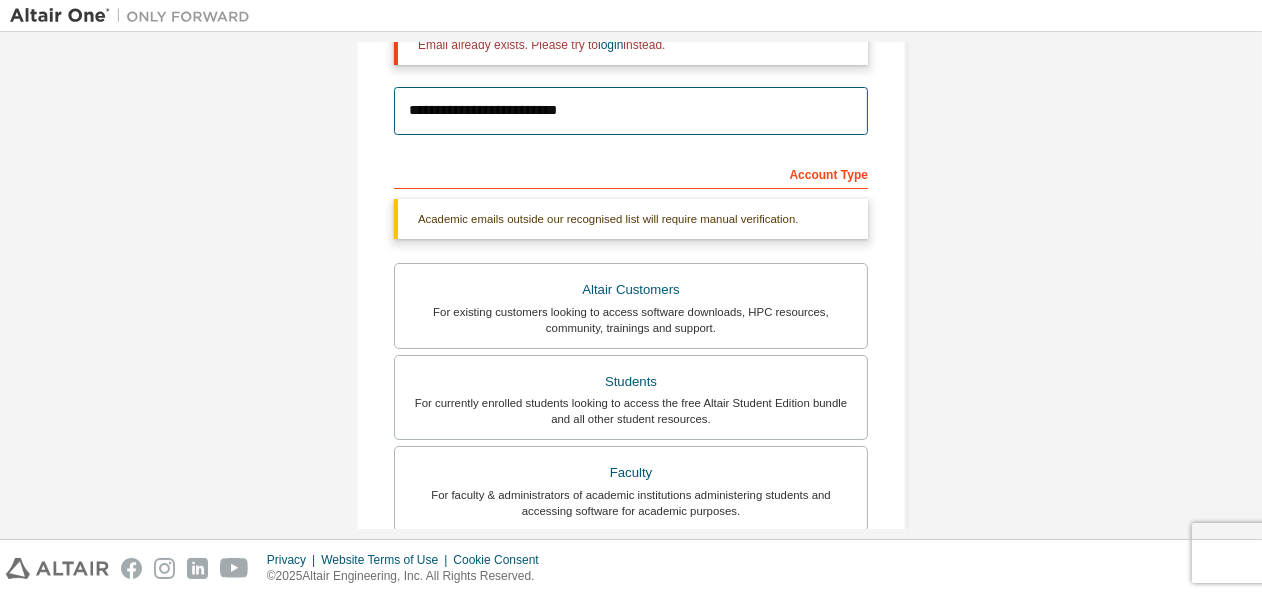 scroll, scrollTop: 0, scrollLeft: 0, axis: both 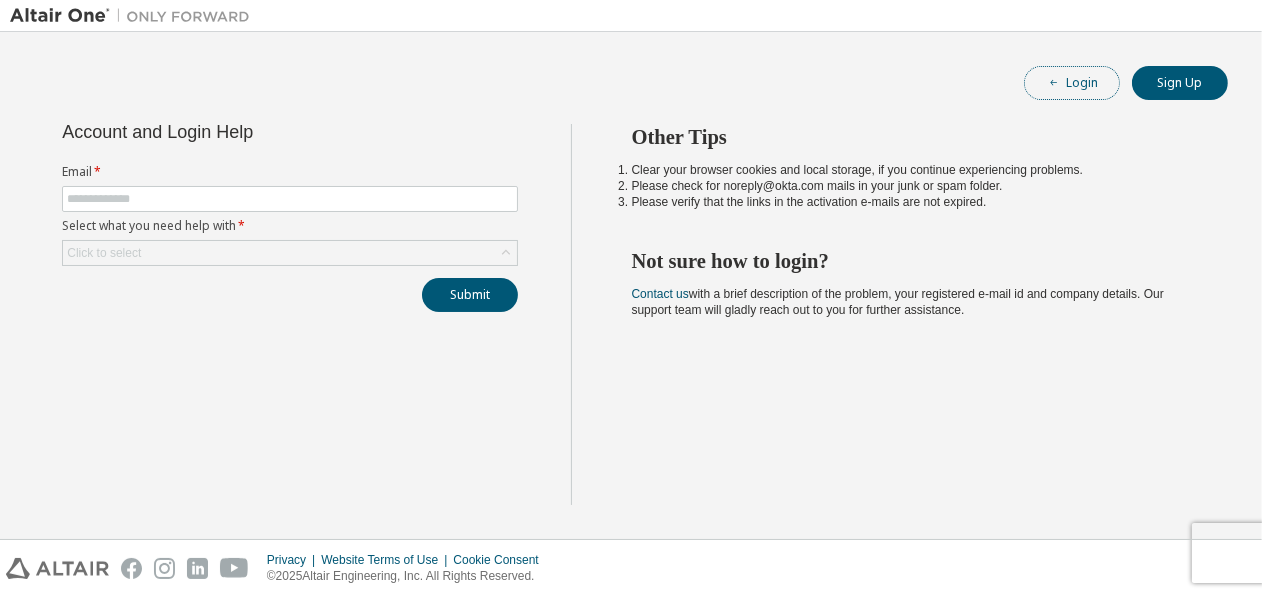 click on "Login" at bounding box center (1072, 83) 